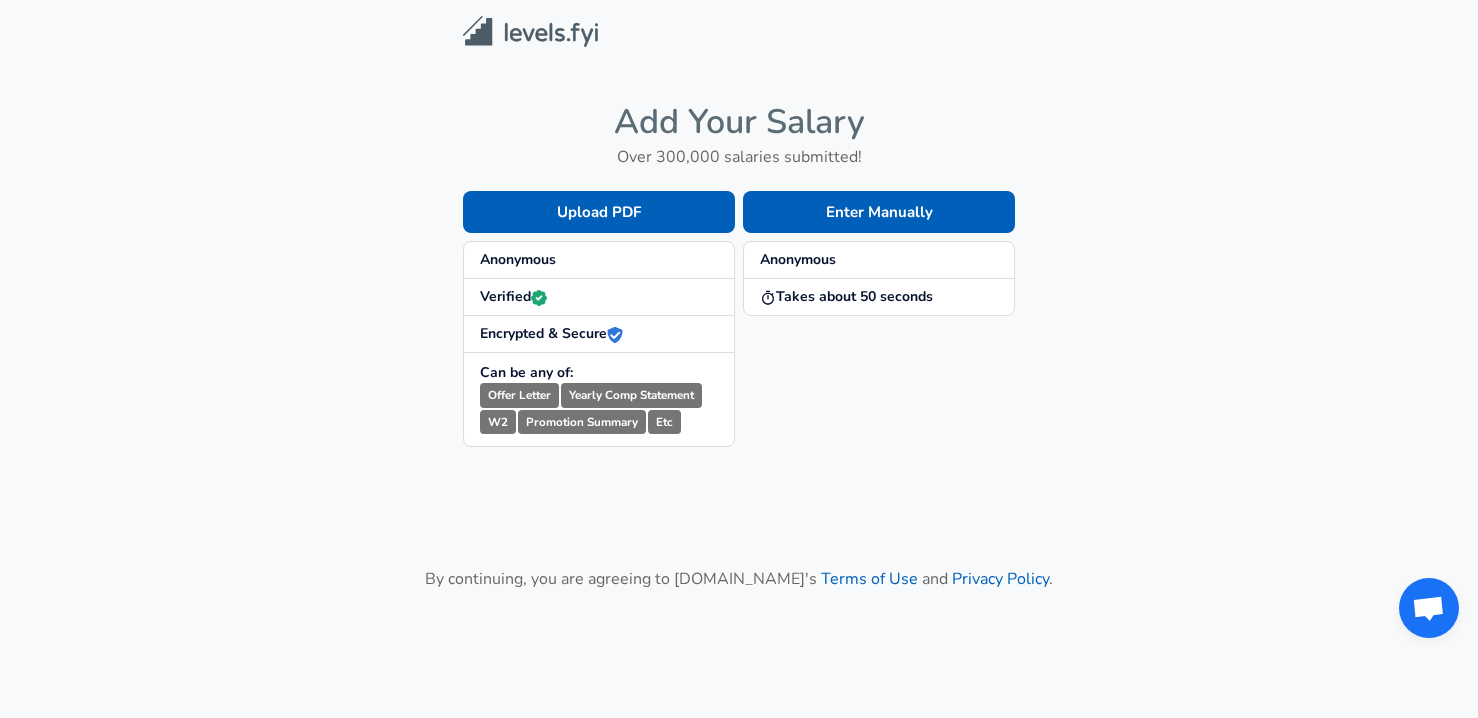 scroll, scrollTop: 0, scrollLeft: 0, axis: both 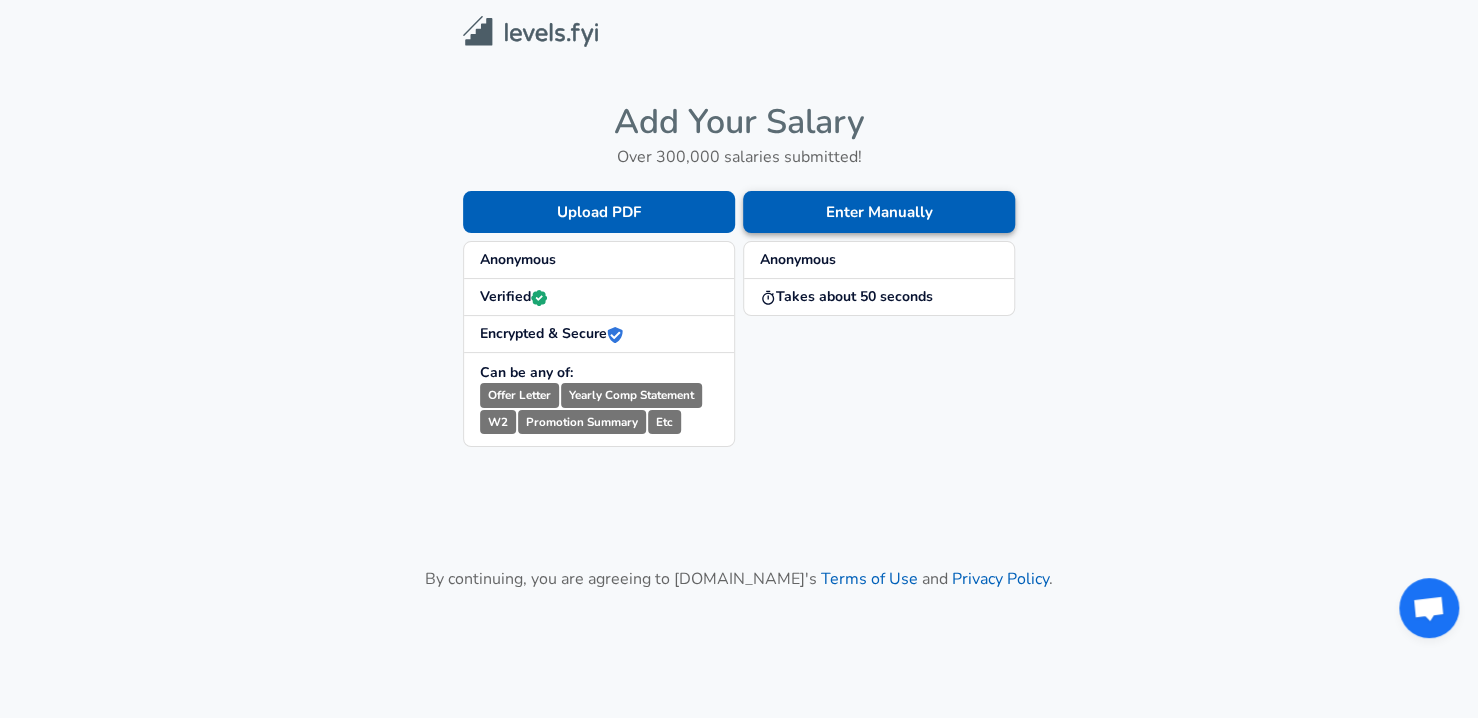 click on "Enter Manually" at bounding box center [879, 212] 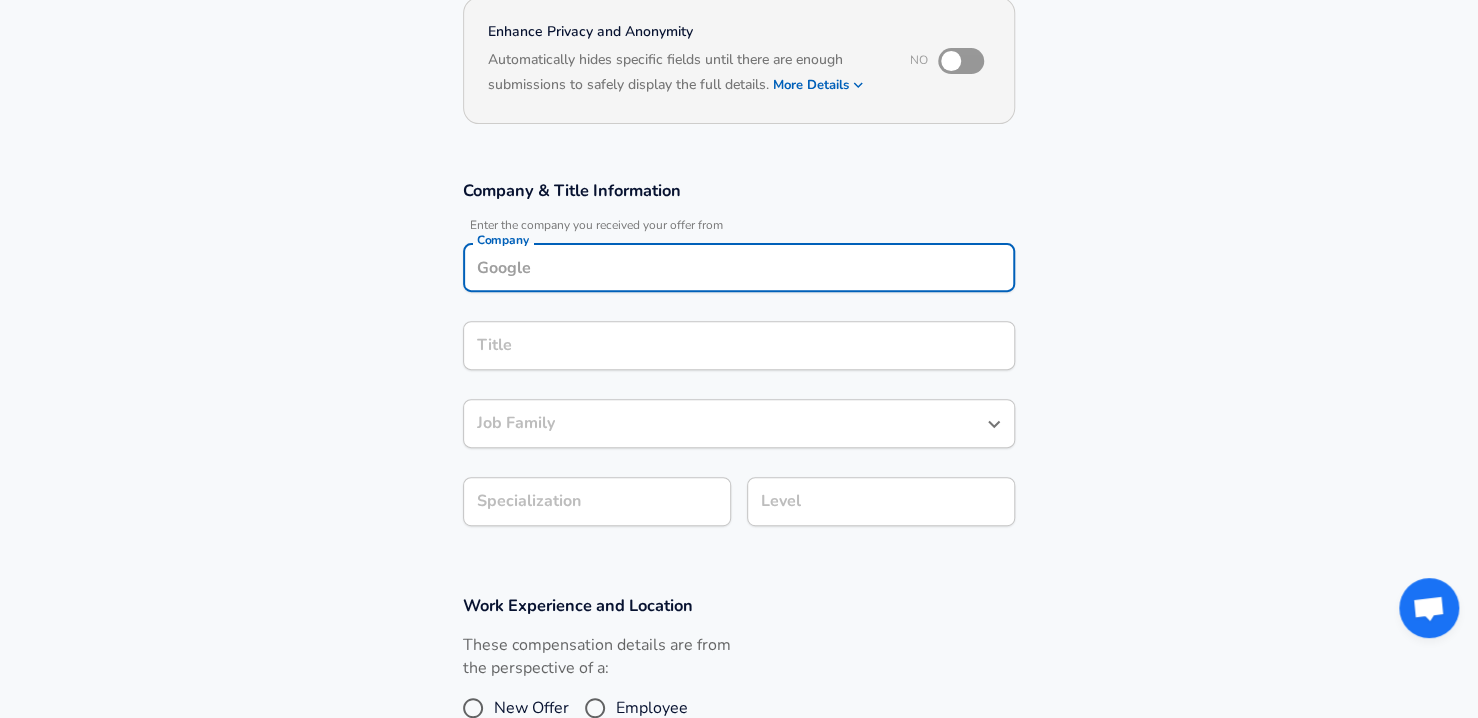 scroll, scrollTop: 220, scrollLeft: 0, axis: vertical 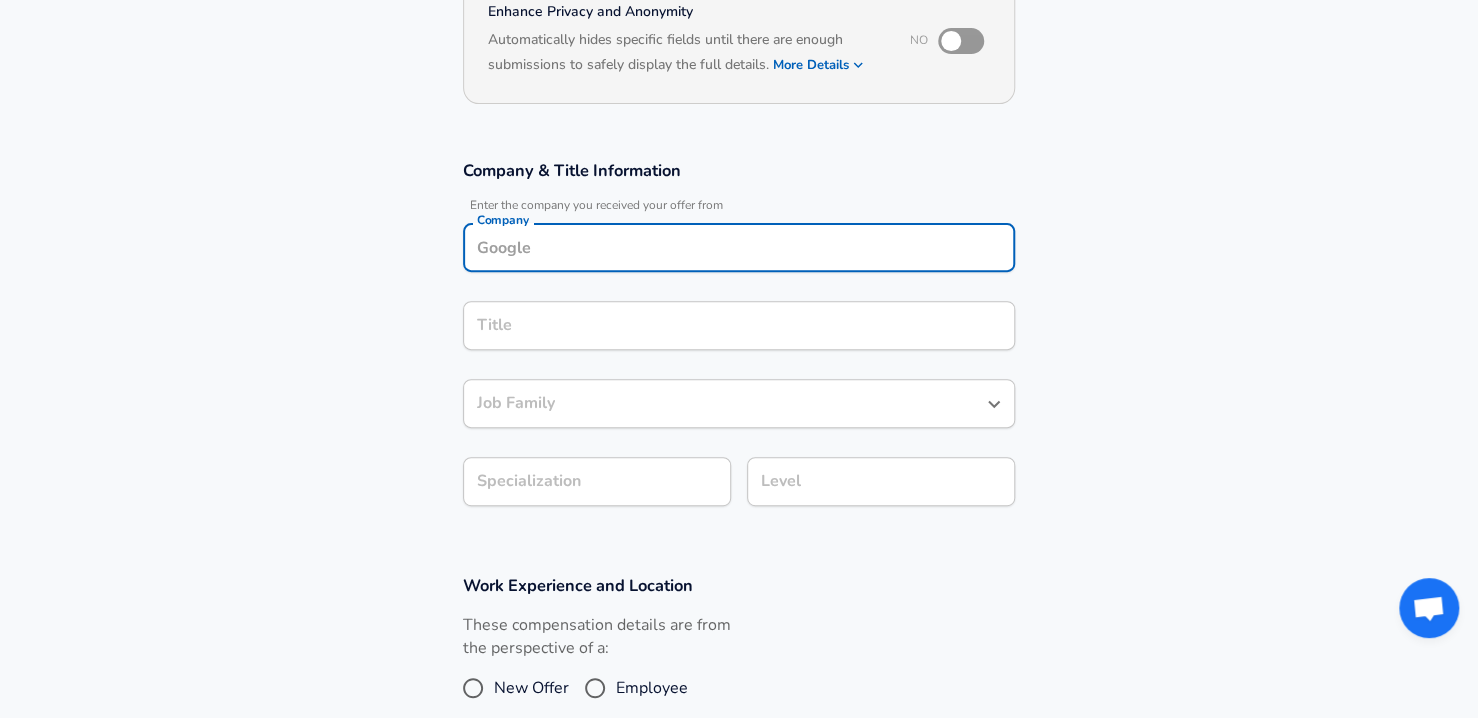 click on "Company" at bounding box center [739, 247] 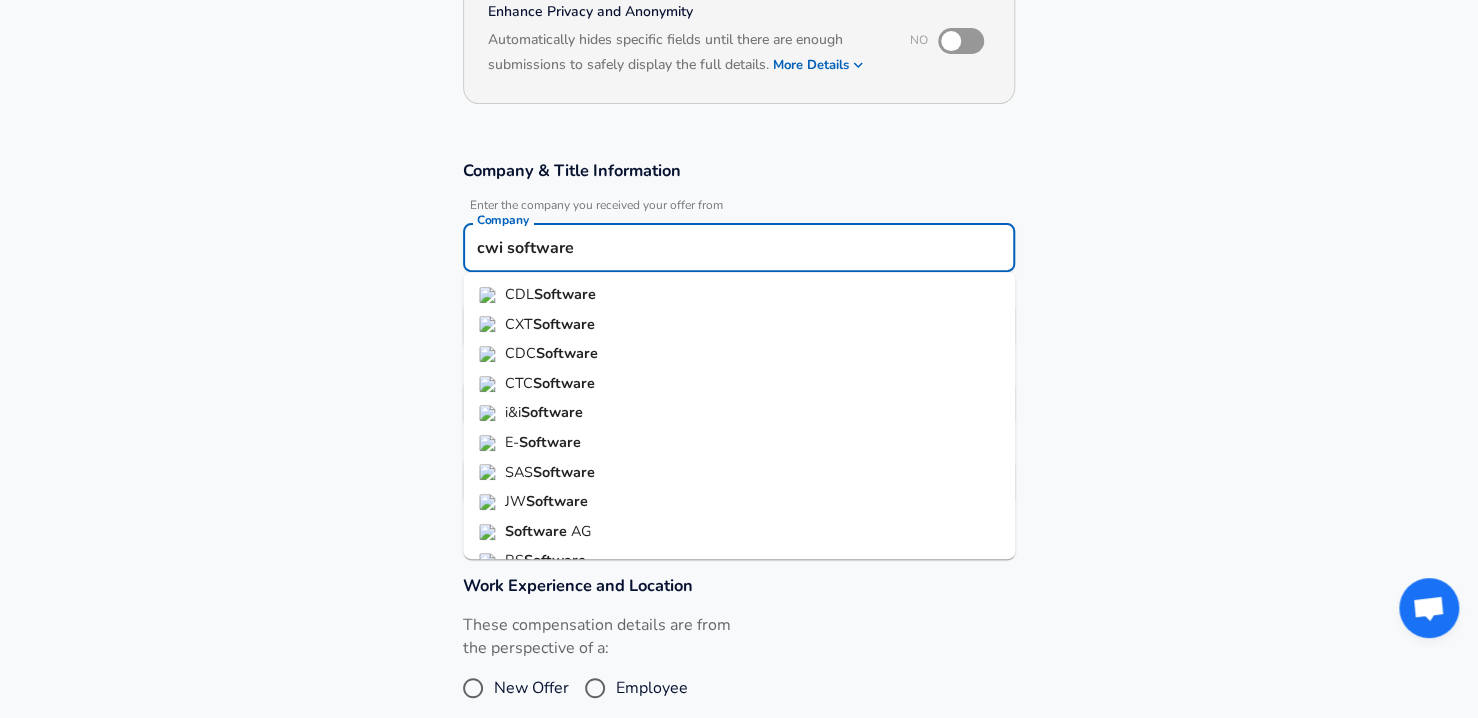 scroll, scrollTop: 0, scrollLeft: 0, axis: both 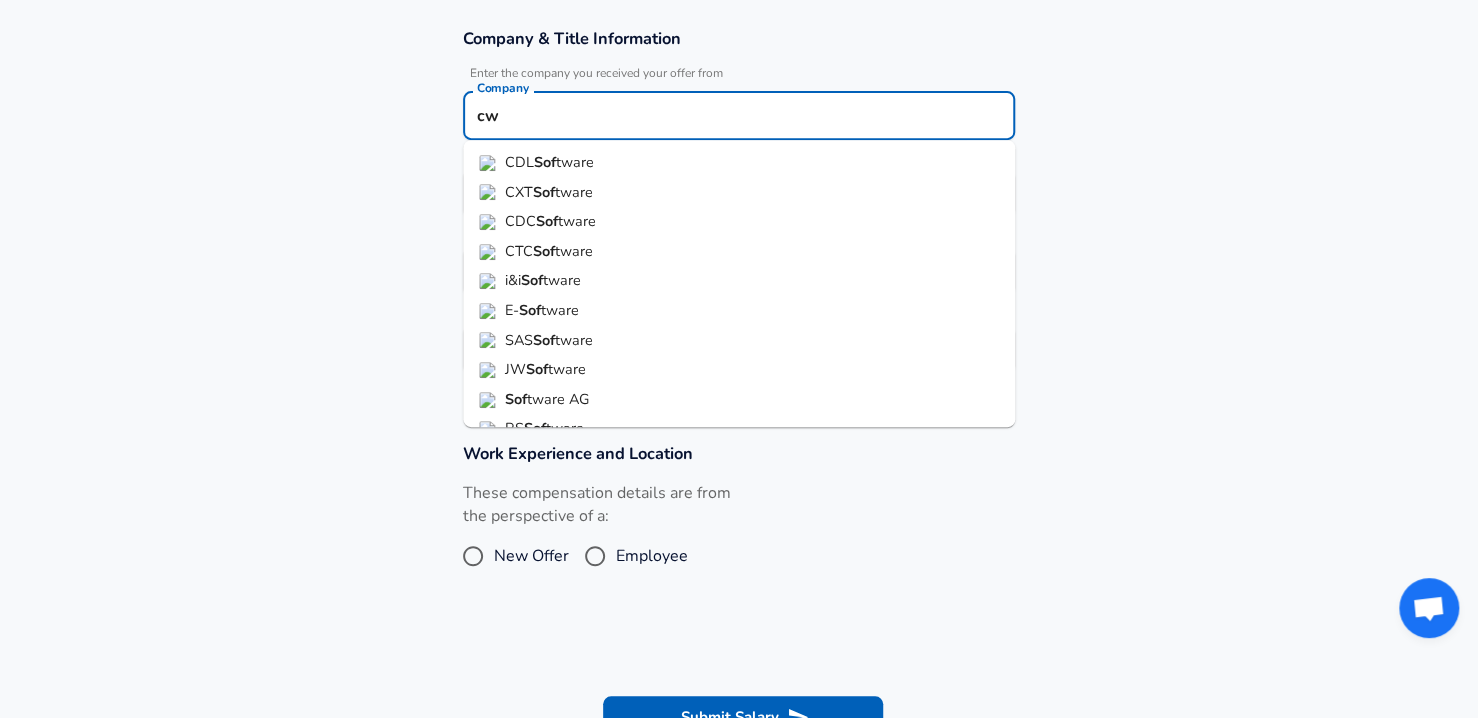 type on "c" 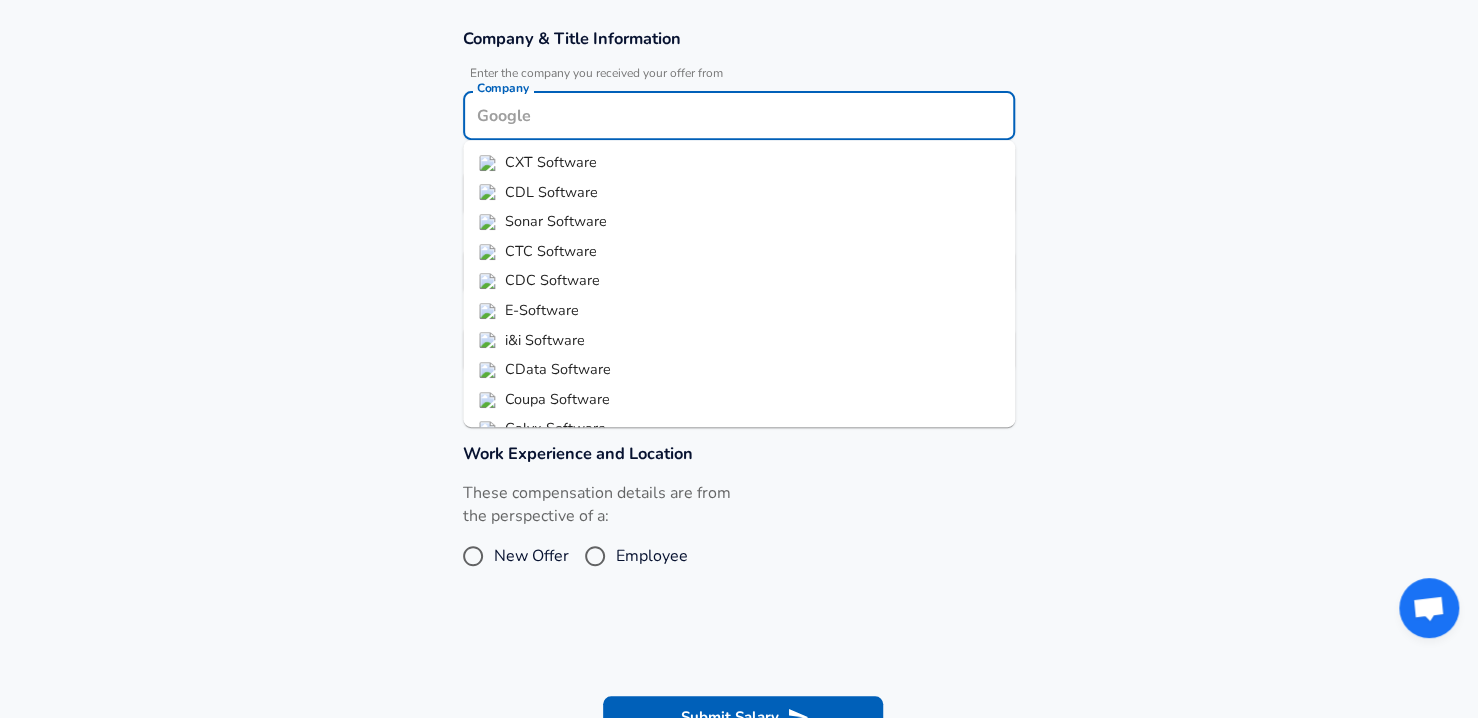 scroll, scrollTop: 0, scrollLeft: 0, axis: both 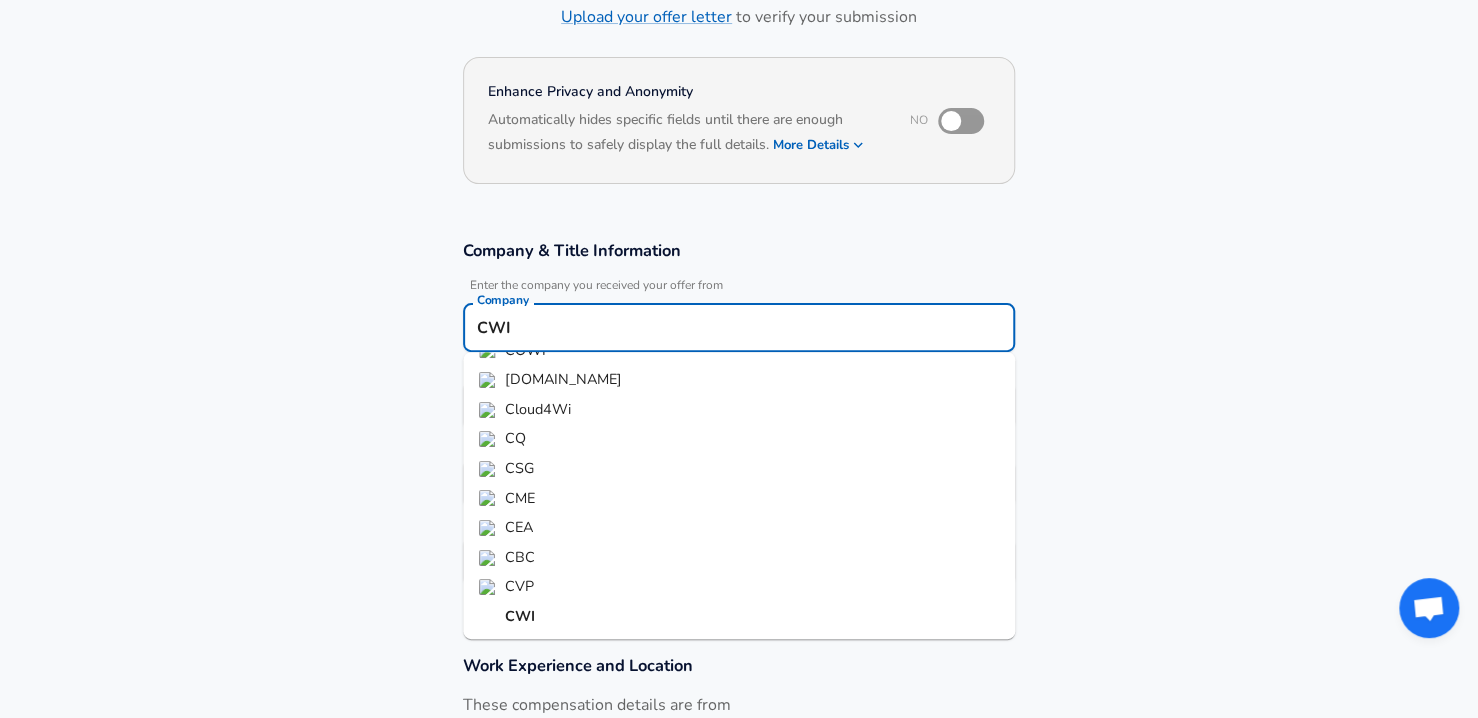 click on "CWI" at bounding box center (739, 617) 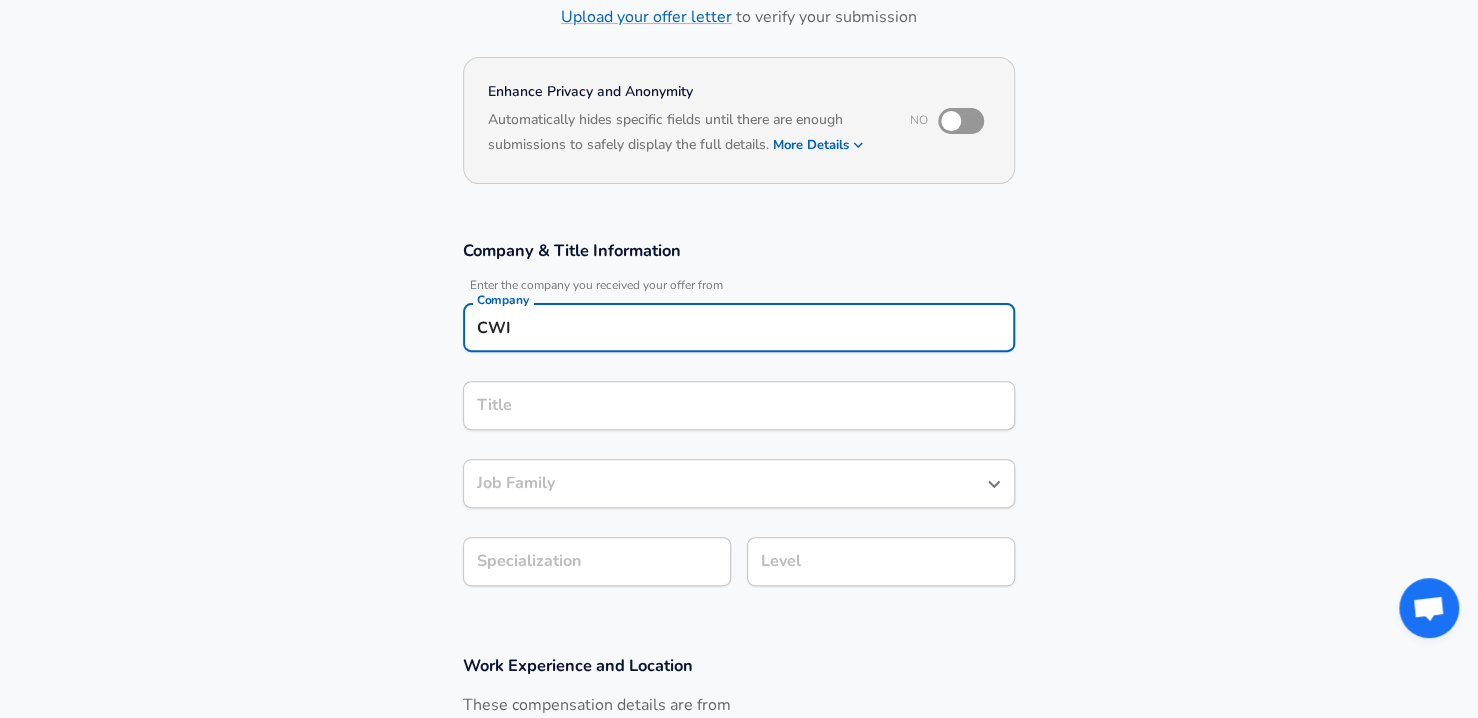 type on "CWI" 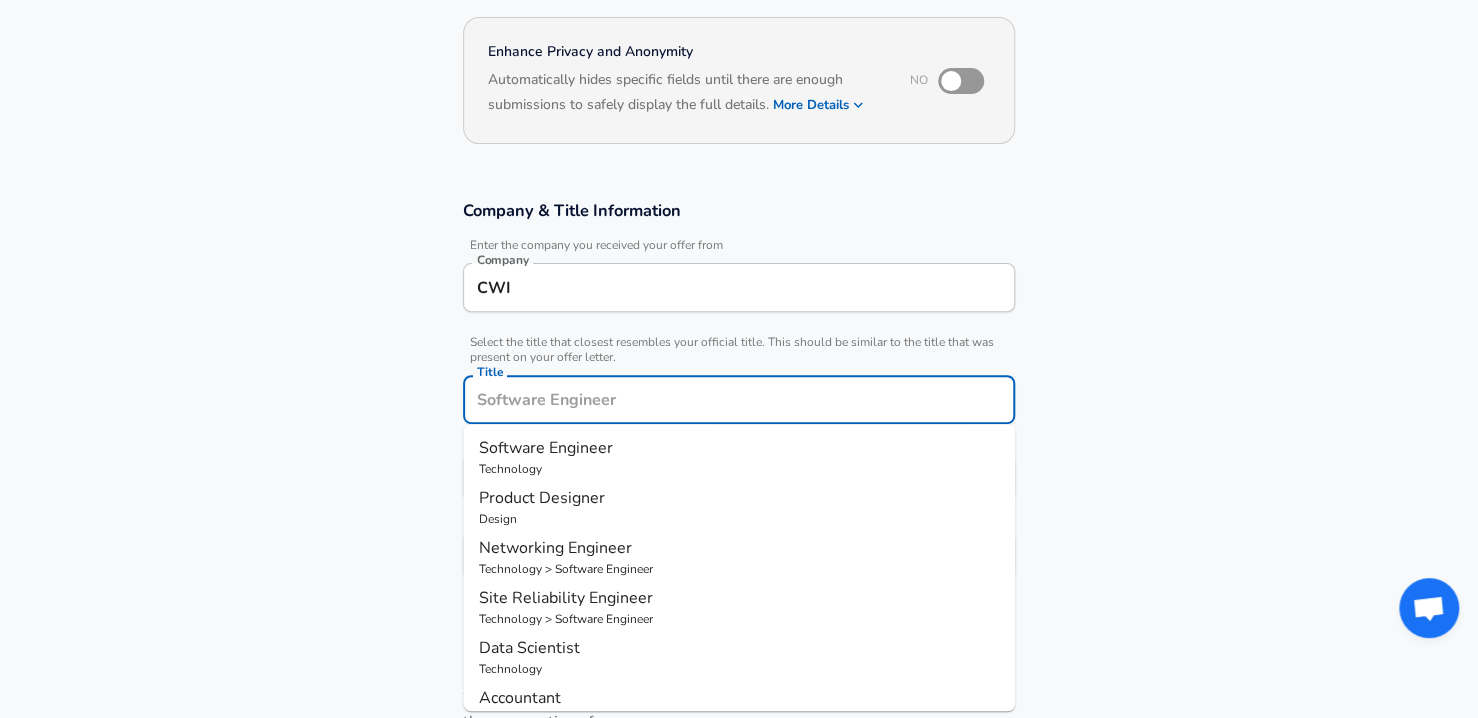 click on "Title" at bounding box center (739, 399) 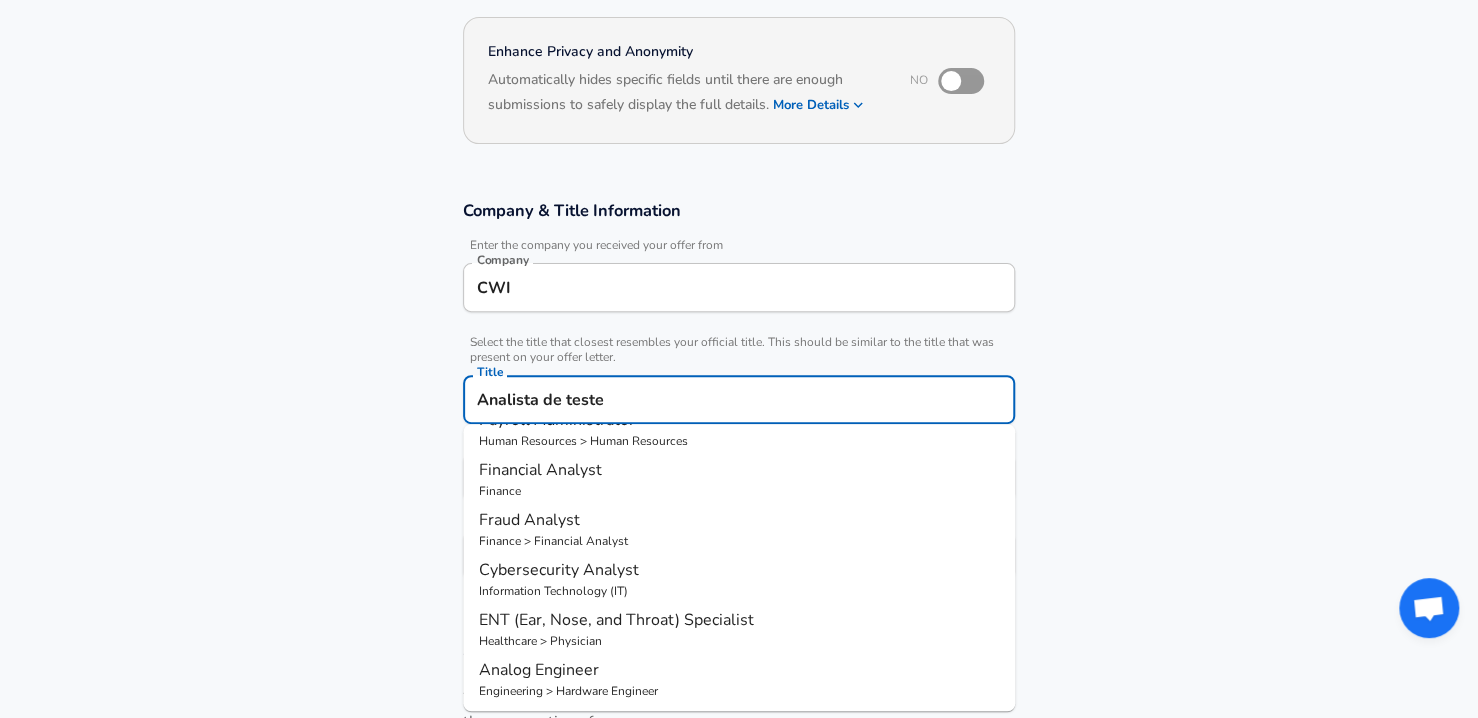 scroll, scrollTop: 0, scrollLeft: 0, axis: both 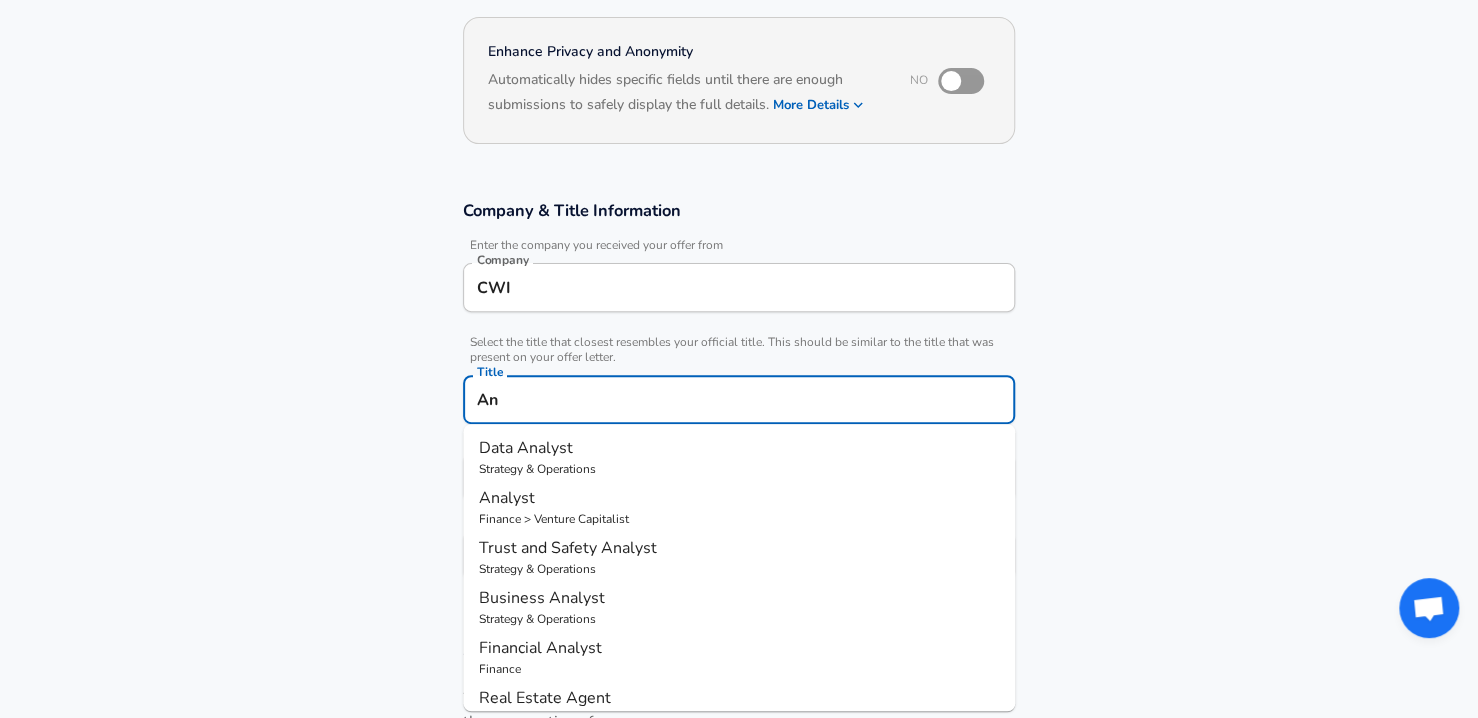 type on "A" 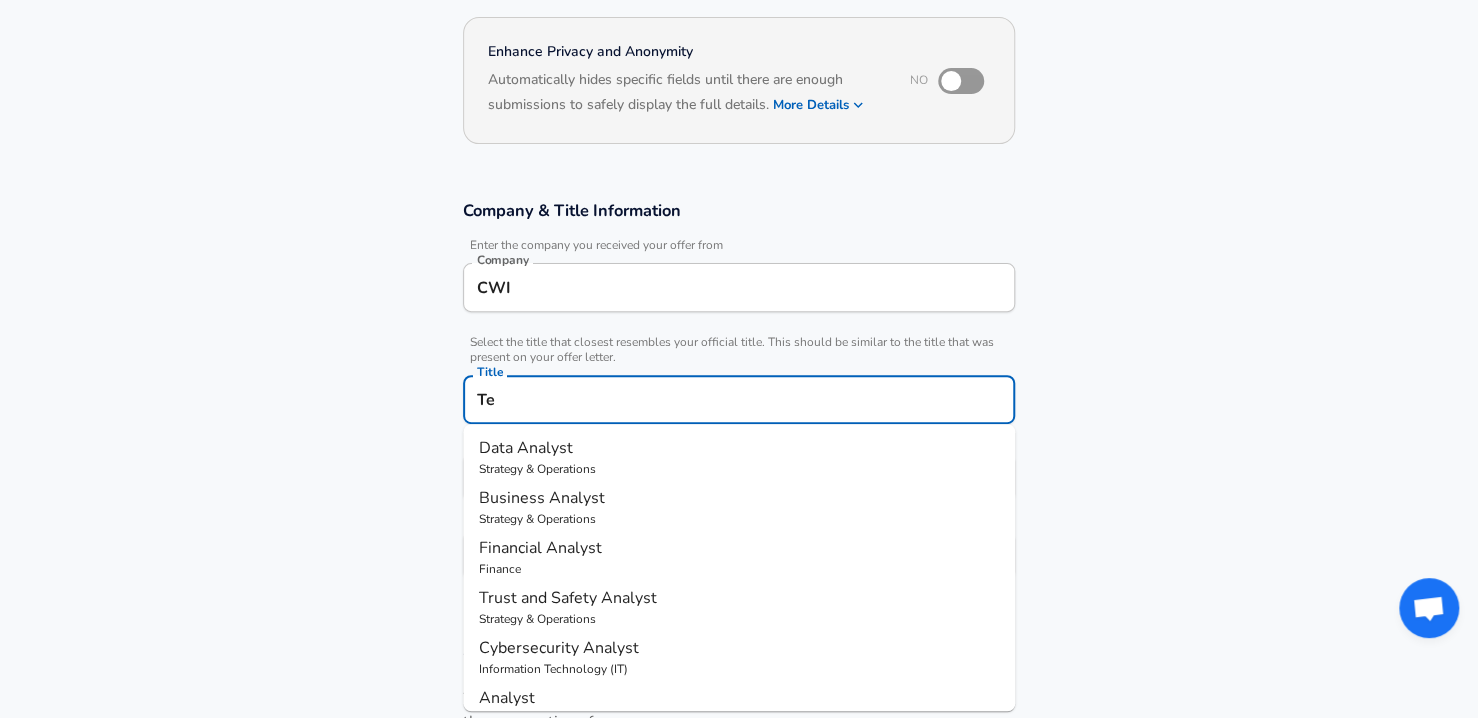 type on "T" 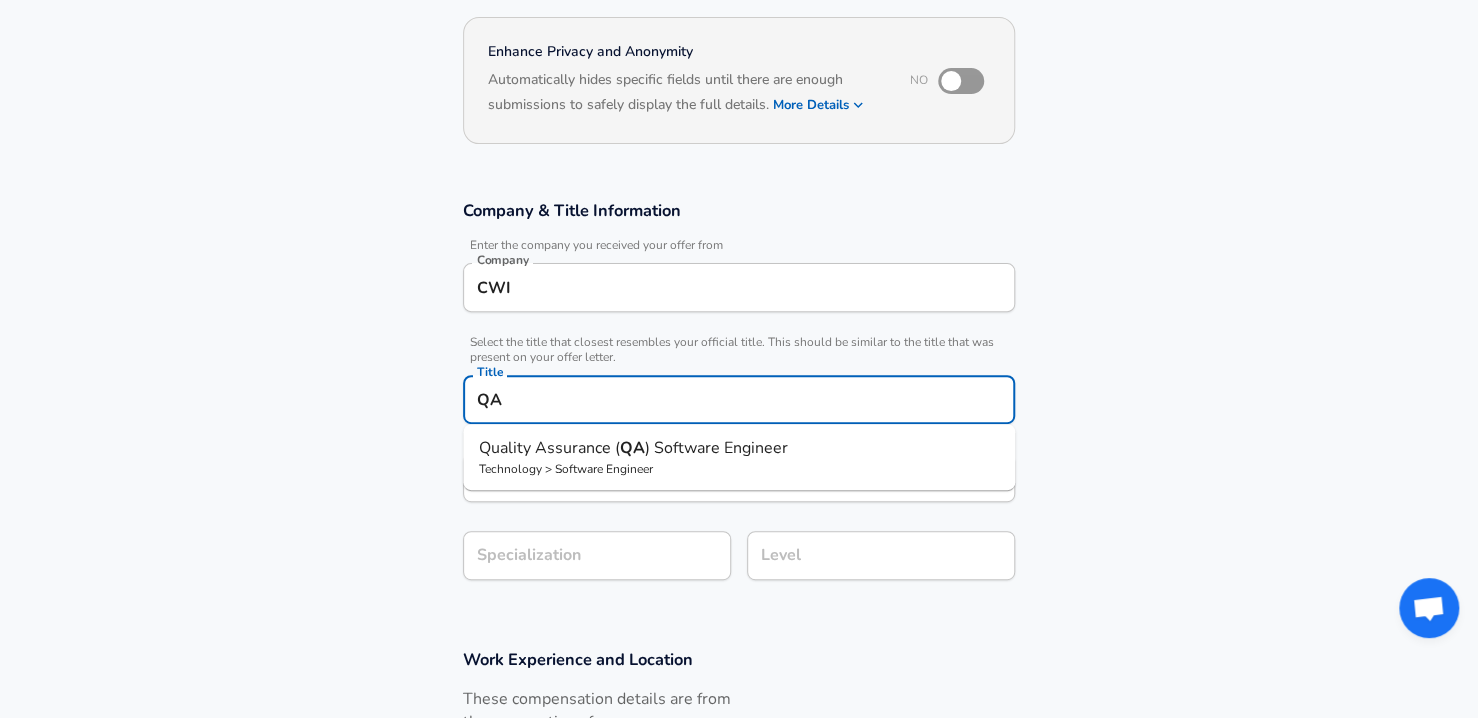 click on "Technology > Software Engineer" at bounding box center [739, 469] 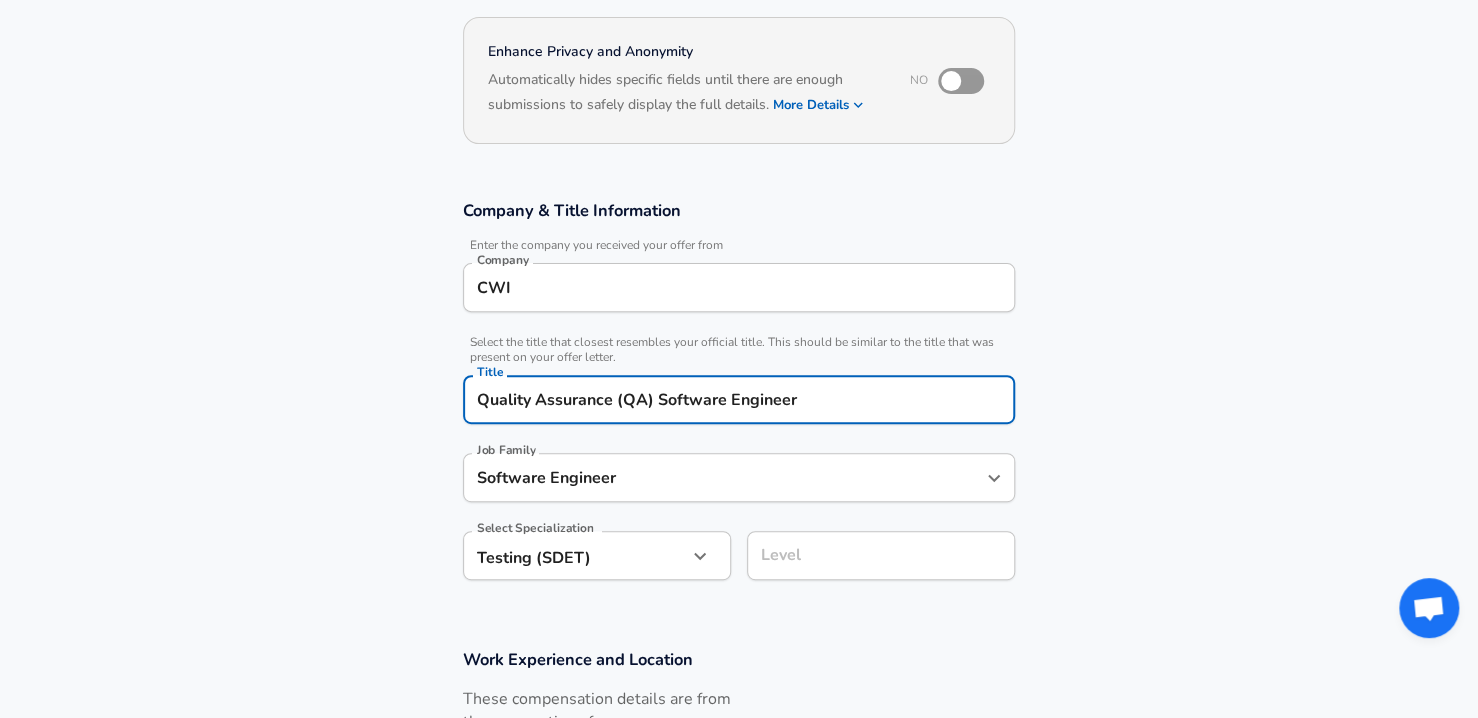 scroll, scrollTop: 0, scrollLeft: 0, axis: both 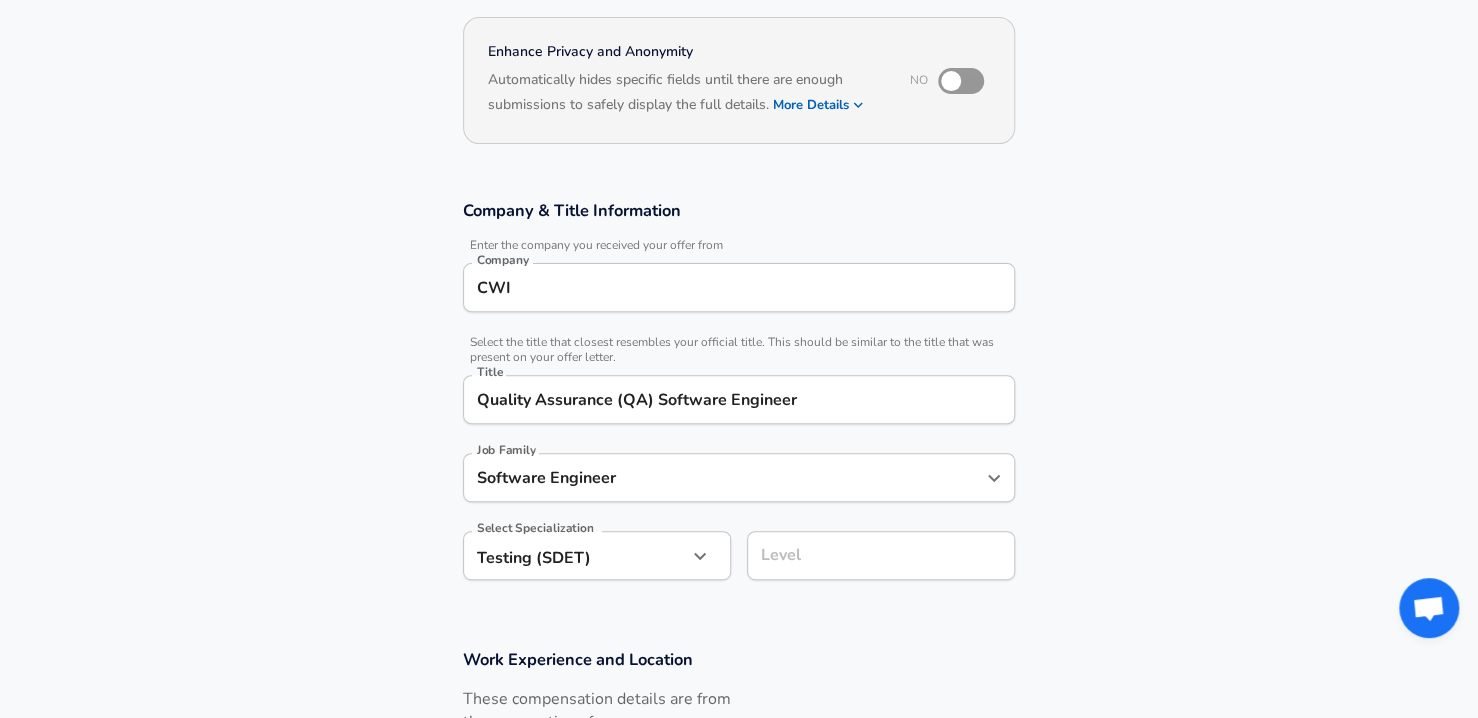 click on "Testing (SDET) Testing (SDET) Select Specialization" at bounding box center [597, 555] 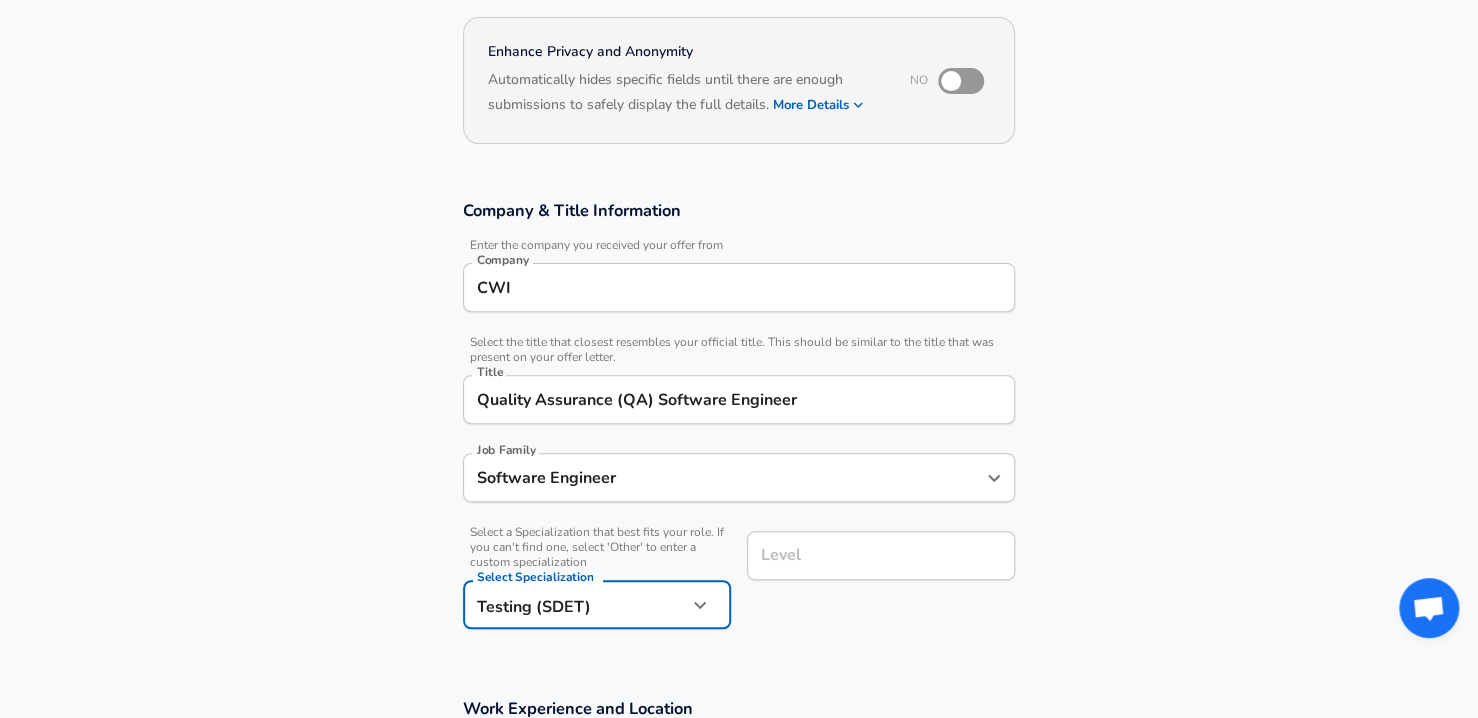 scroll, scrollTop: 240, scrollLeft: 0, axis: vertical 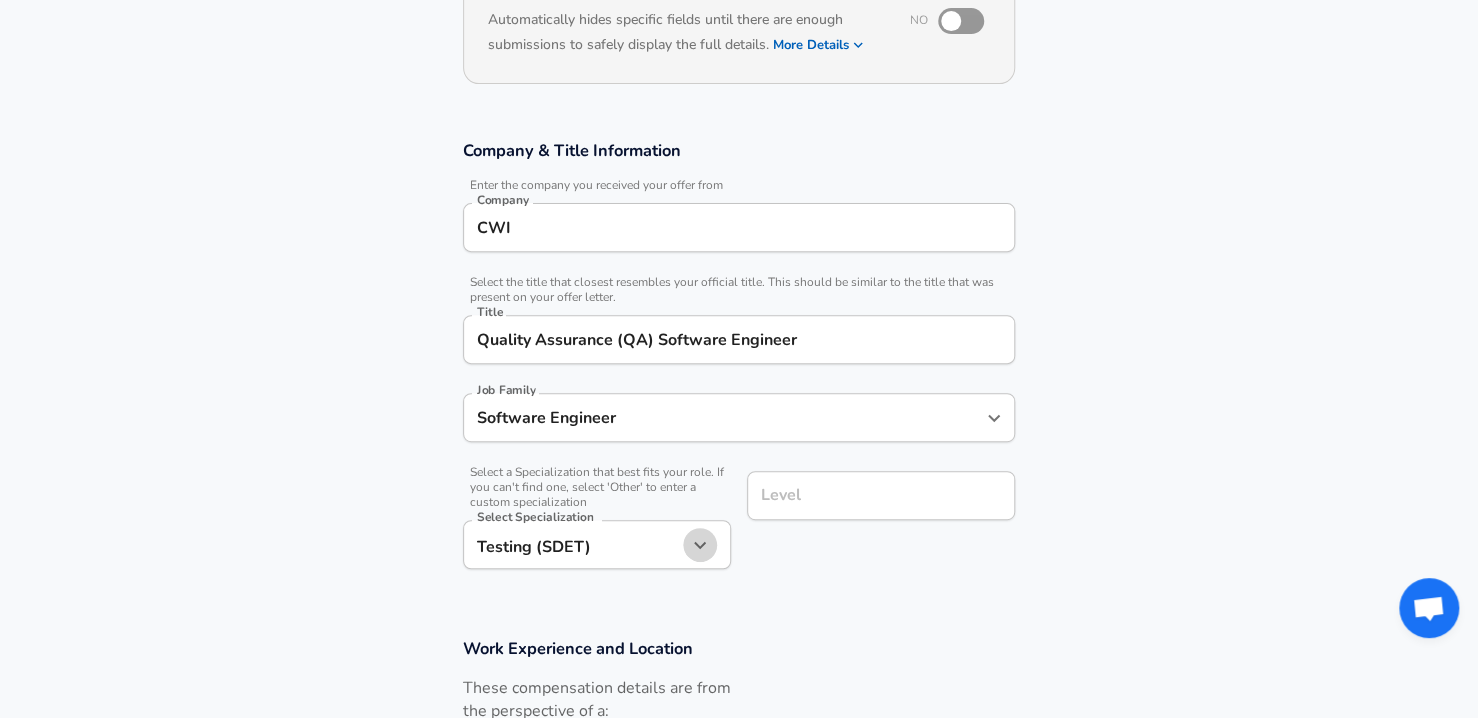 click 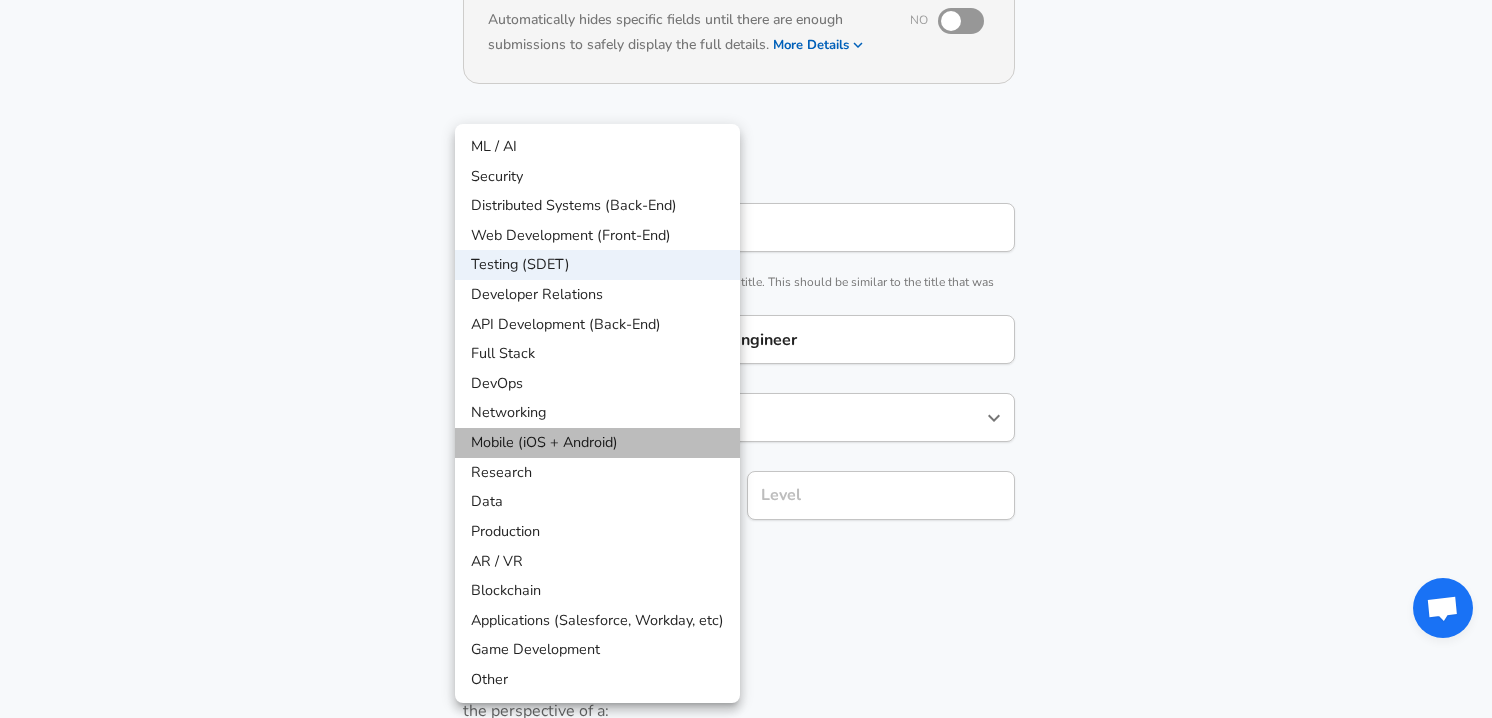 click on "Mobile (iOS + Android)" at bounding box center (597, 443) 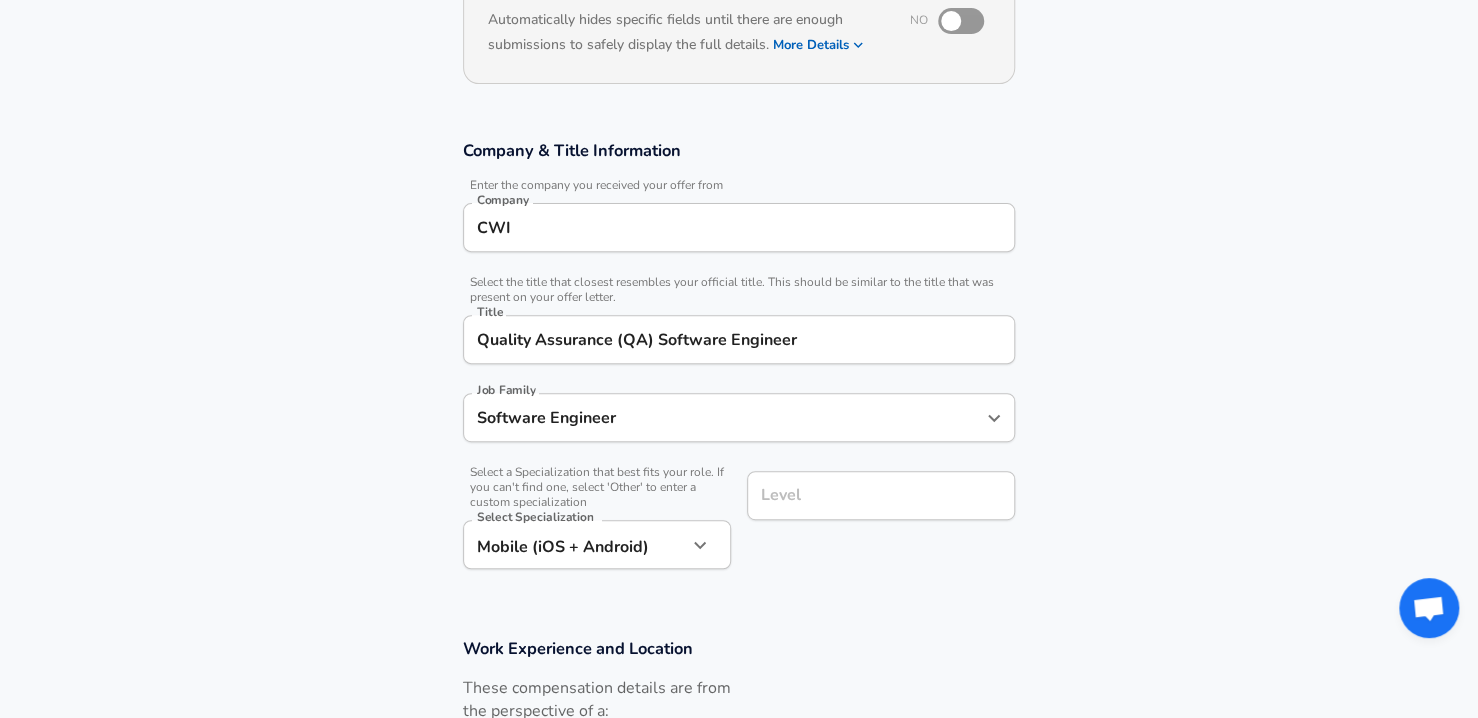 scroll, scrollTop: 280, scrollLeft: 0, axis: vertical 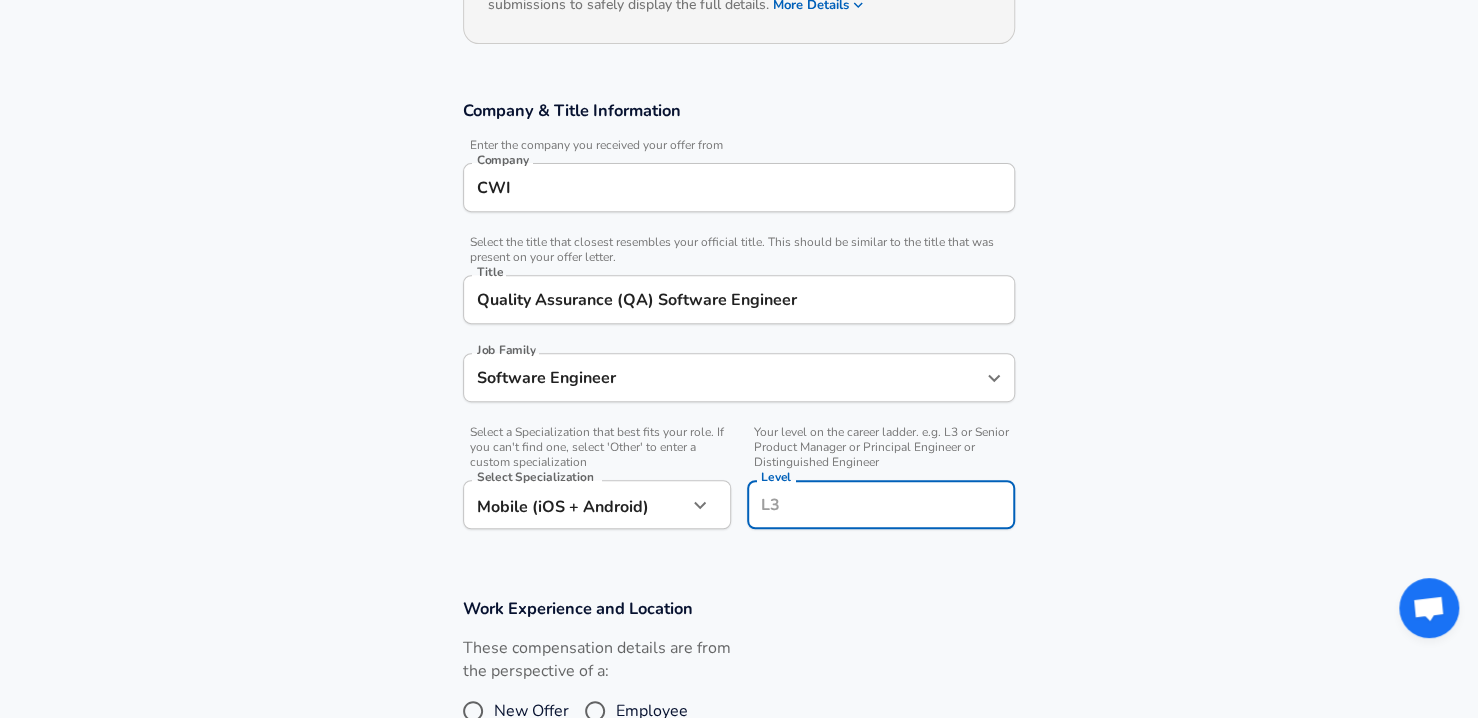 click on "Level" at bounding box center [881, 504] 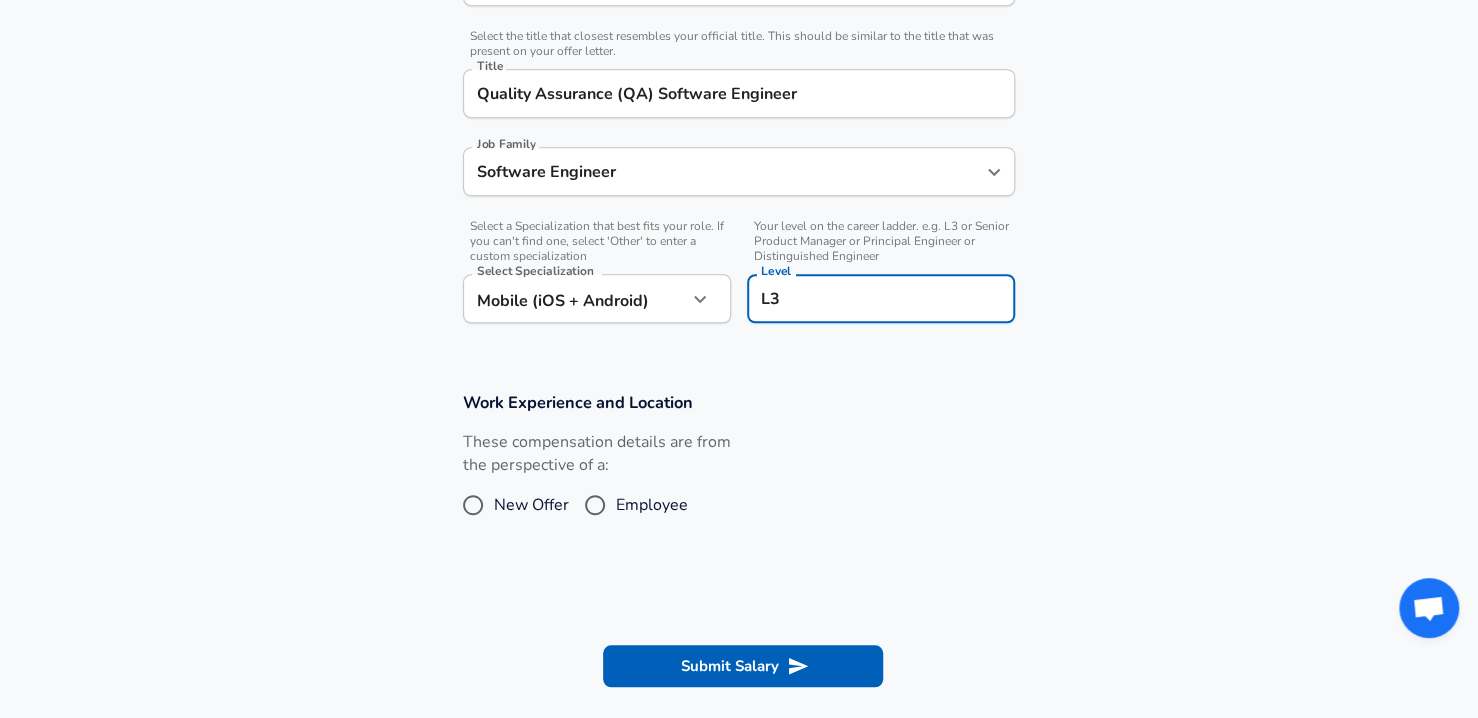 scroll, scrollTop: 490, scrollLeft: 0, axis: vertical 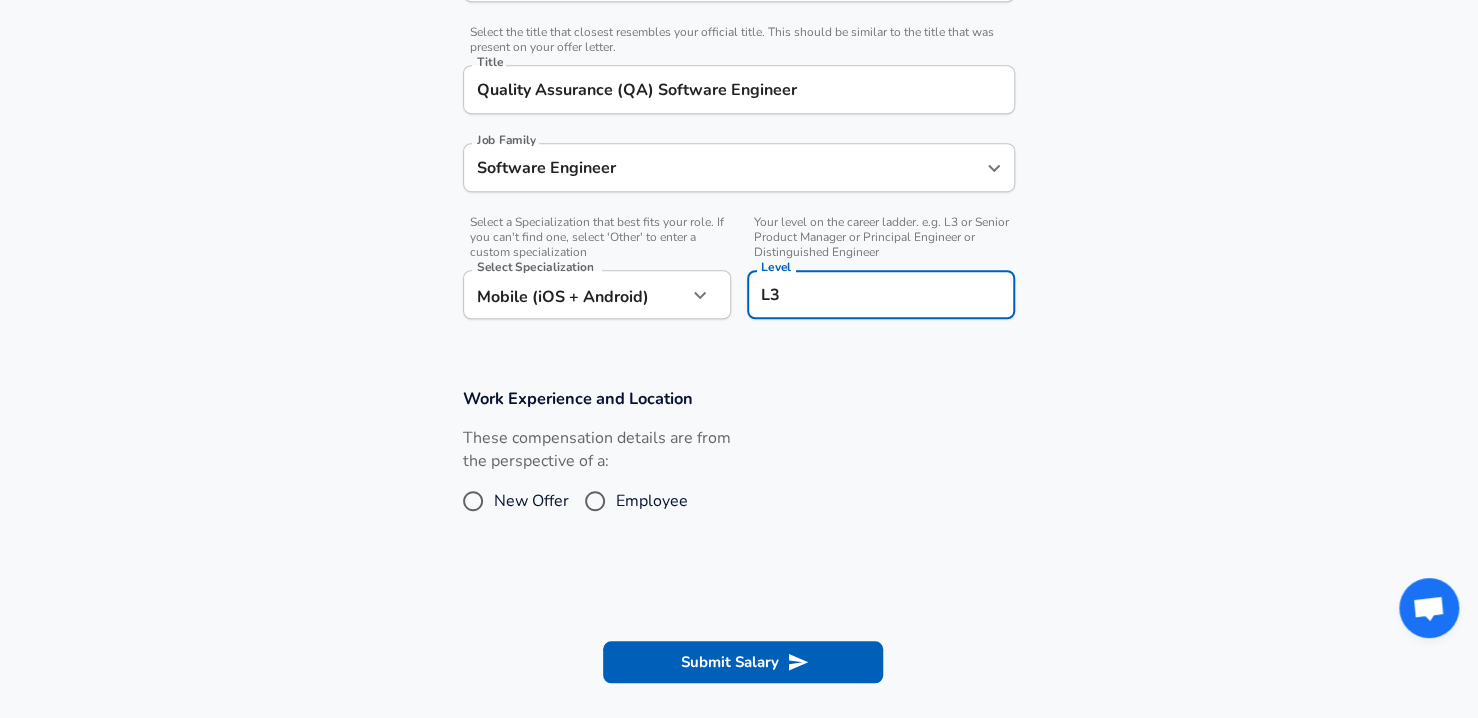 type on "L3" 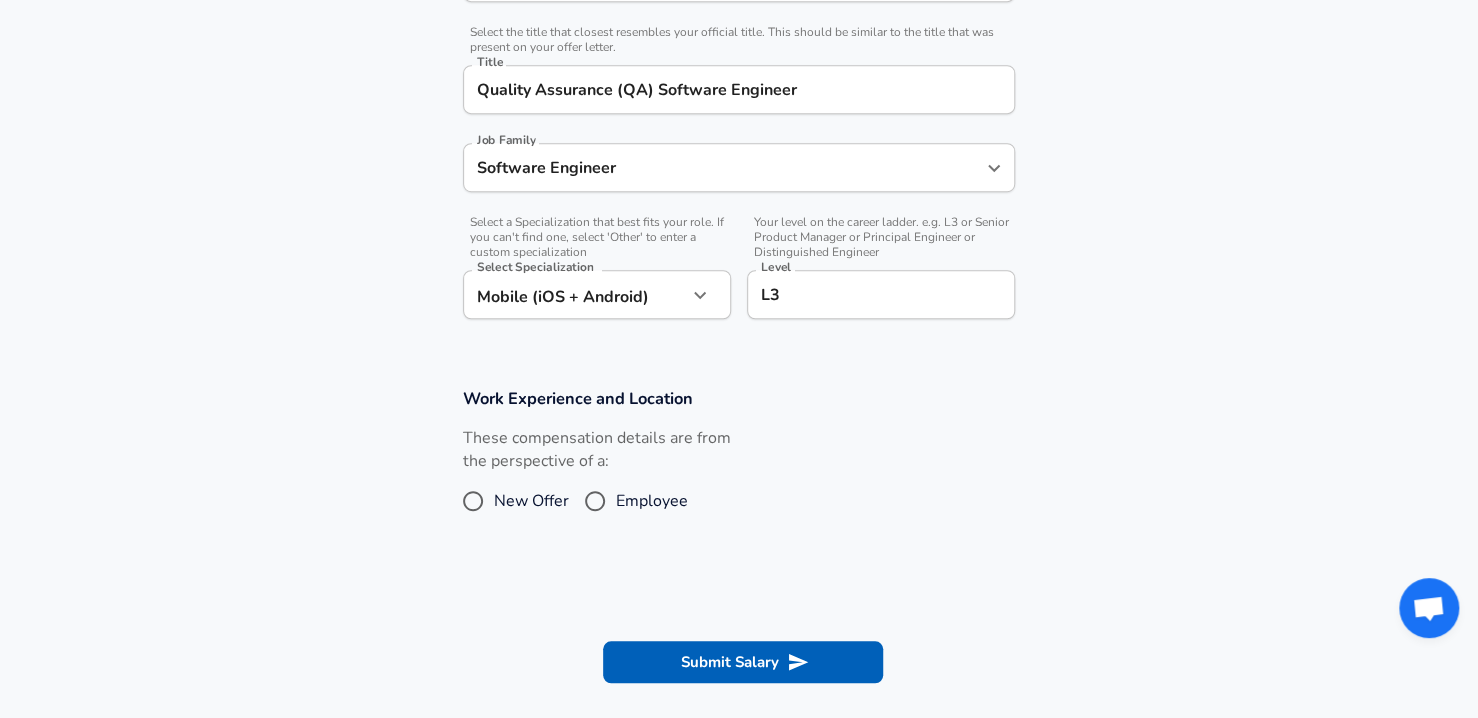 click on "Employee" at bounding box center [652, 501] 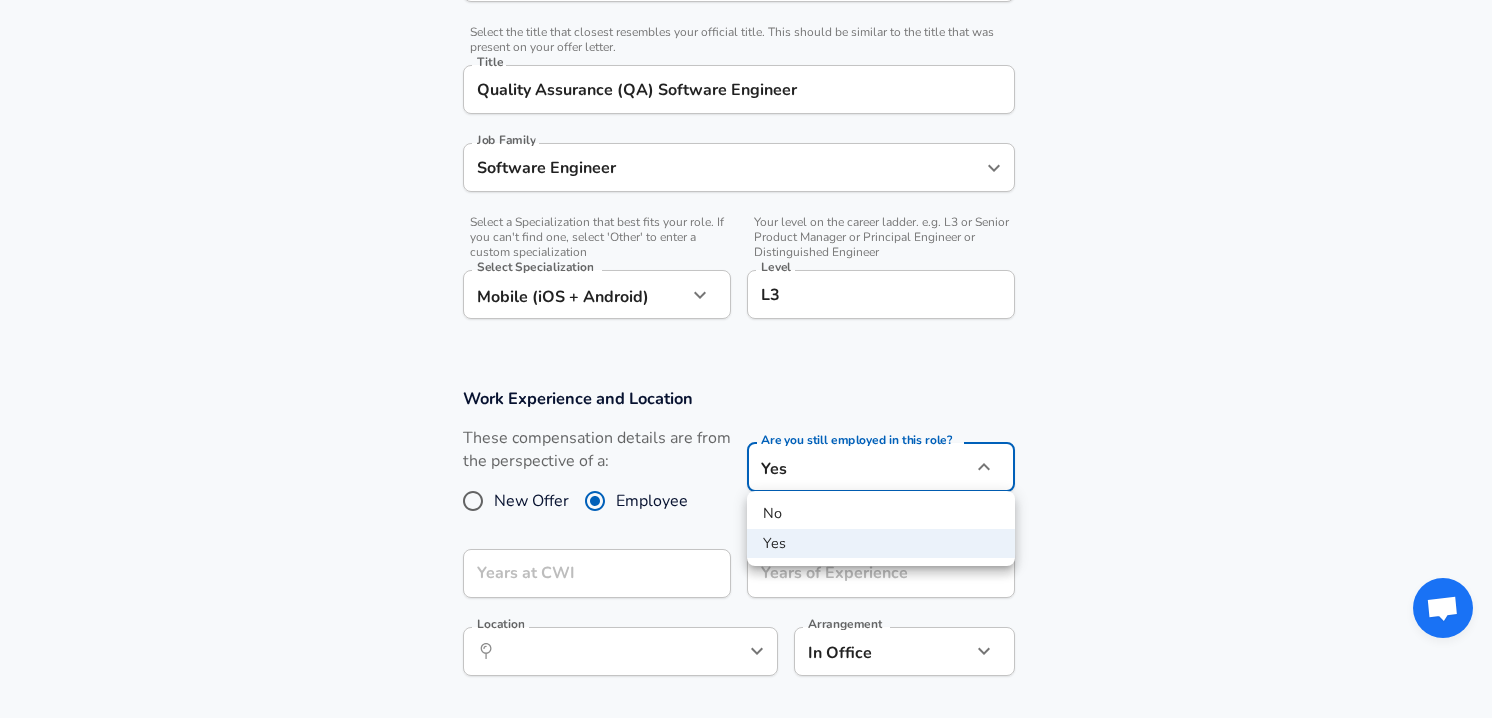 click on "Restart Add Your Salary Upload your offer letter   to verify your submission Enhance Privacy and Anonymity No Automatically hides specific fields until there are enough submissions to safely display the full details.   More Details Based on your submission and the data points that we have already collected, we will automatically hide and anonymize specific fields if there aren't enough data points to remain sufficiently anonymous. Company & Title Information   Enter the company you received your offer from Company CWI Company   Select the title that closest resembles your official title. This should be similar to the title that was present on your offer letter. Title Quality Assurance (QA) Software Engineer Title Job Family Software Engineer Job Family   Select a Specialization that best fits your role. If you can't find one, select 'Other' to enter a custom specialization Select Specialization Mobile (iOS + Android) Mobile (iOS + Android) Select Specialization   Level L3 Level Work Experience and Location" at bounding box center (746, -131) 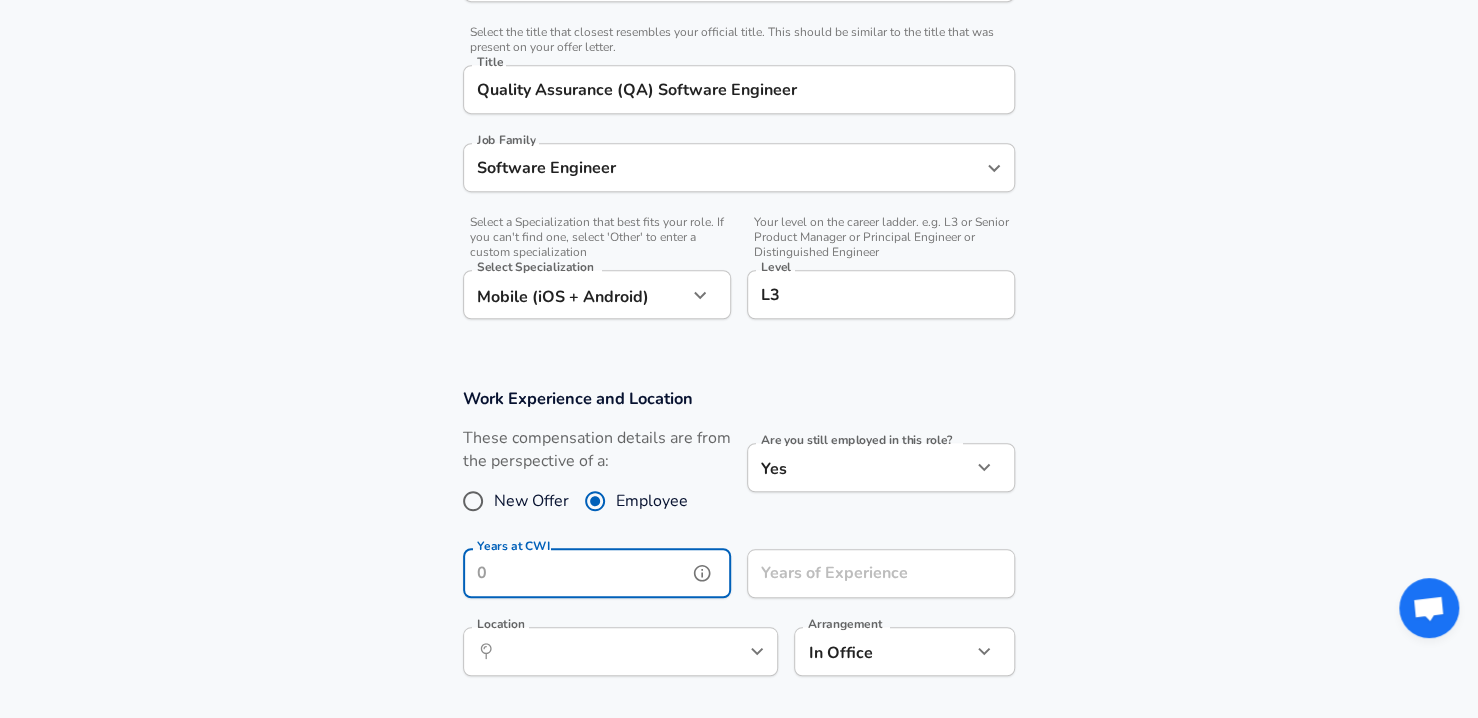 click on "Years at CWI" at bounding box center [575, 573] 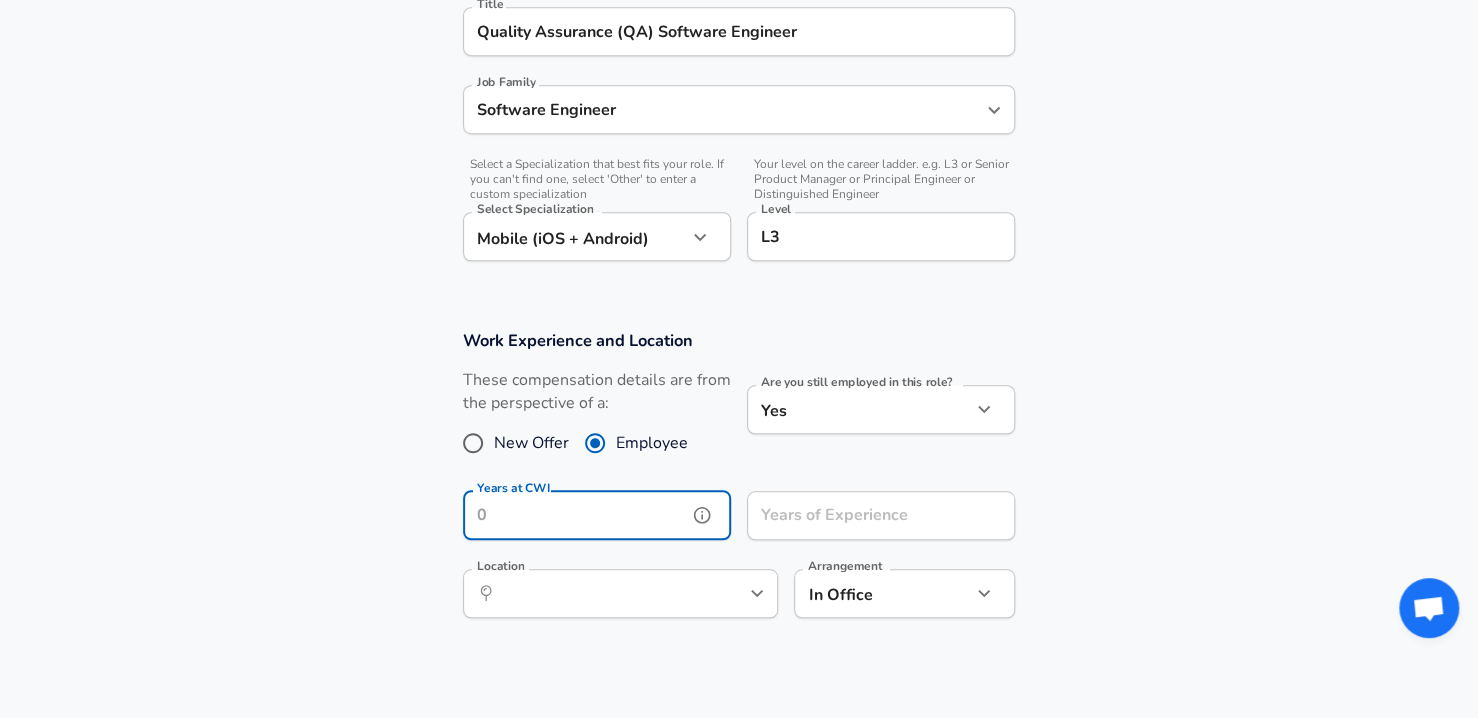 scroll, scrollTop: 551, scrollLeft: 0, axis: vertical 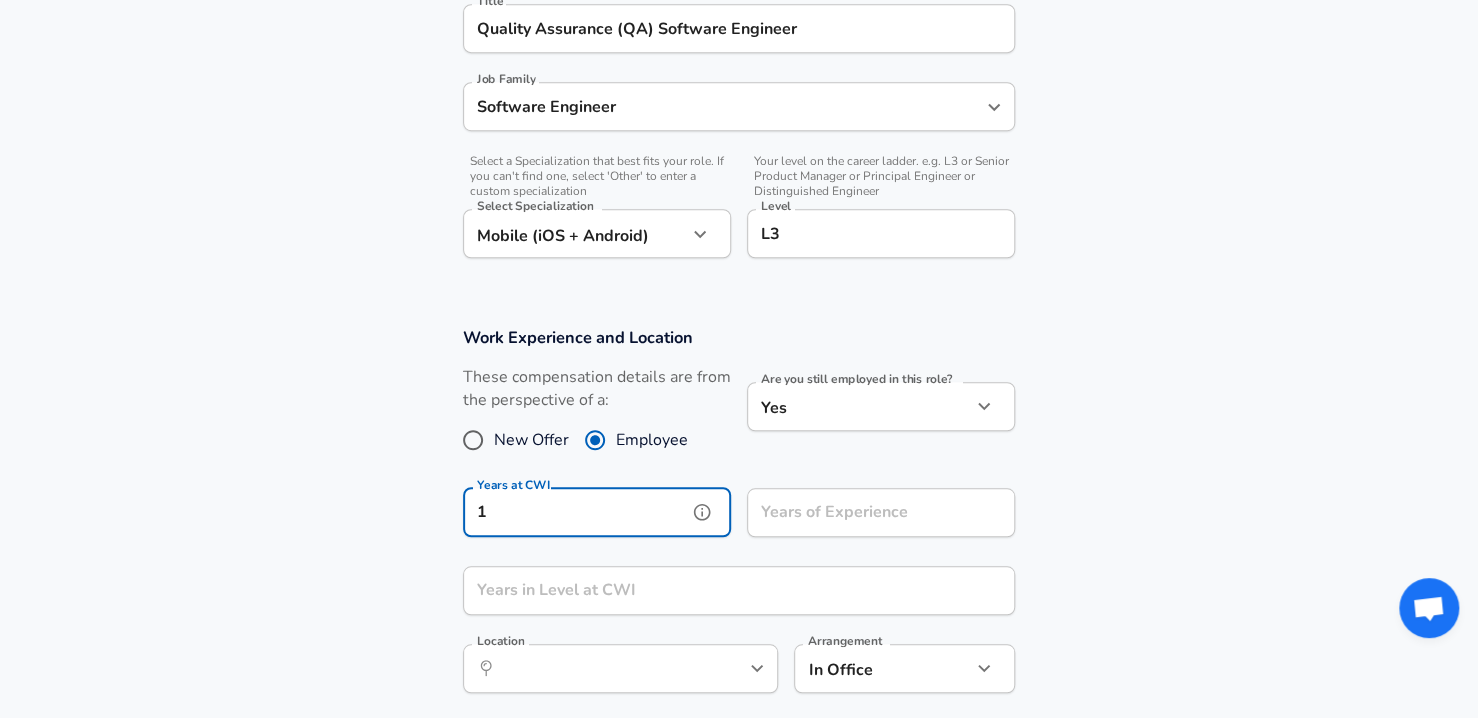 type on "1" 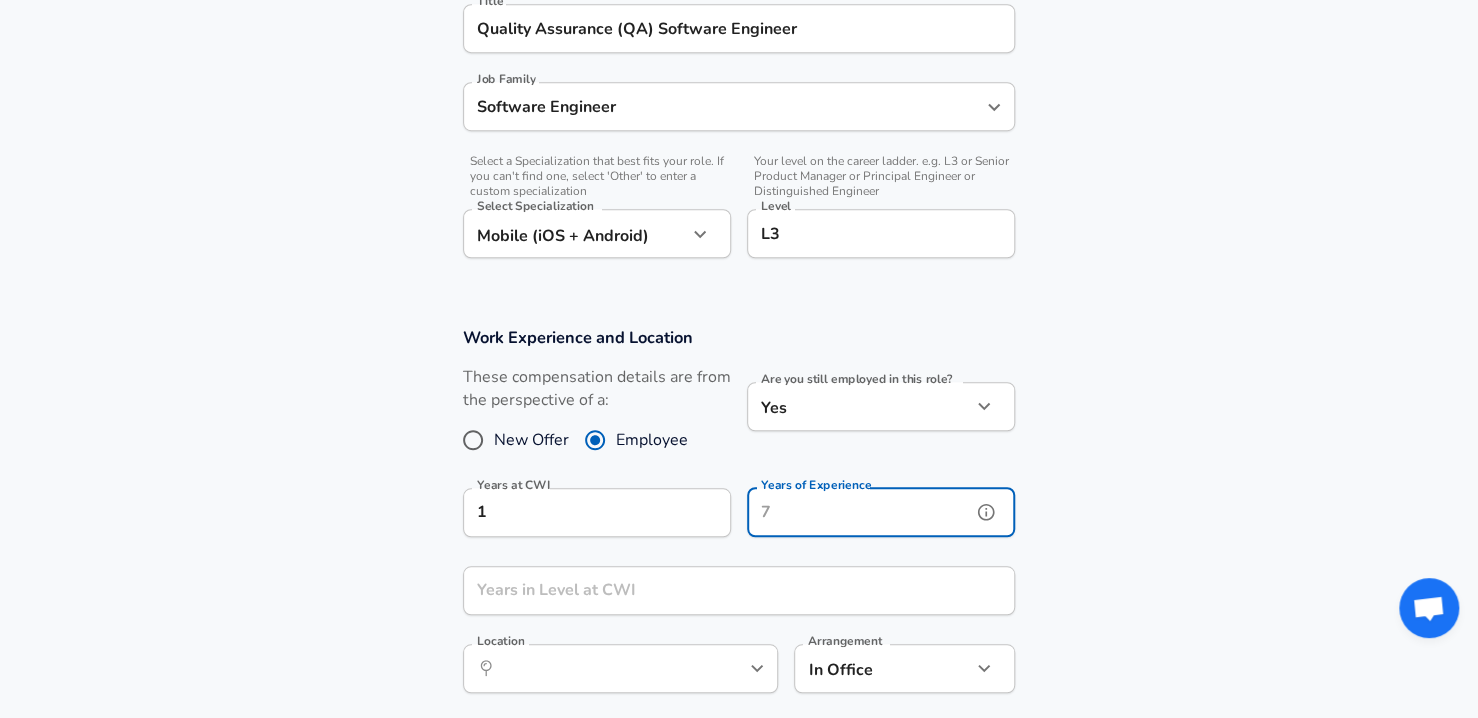 click on "Years of Experience" at bounding box center (859, 512) 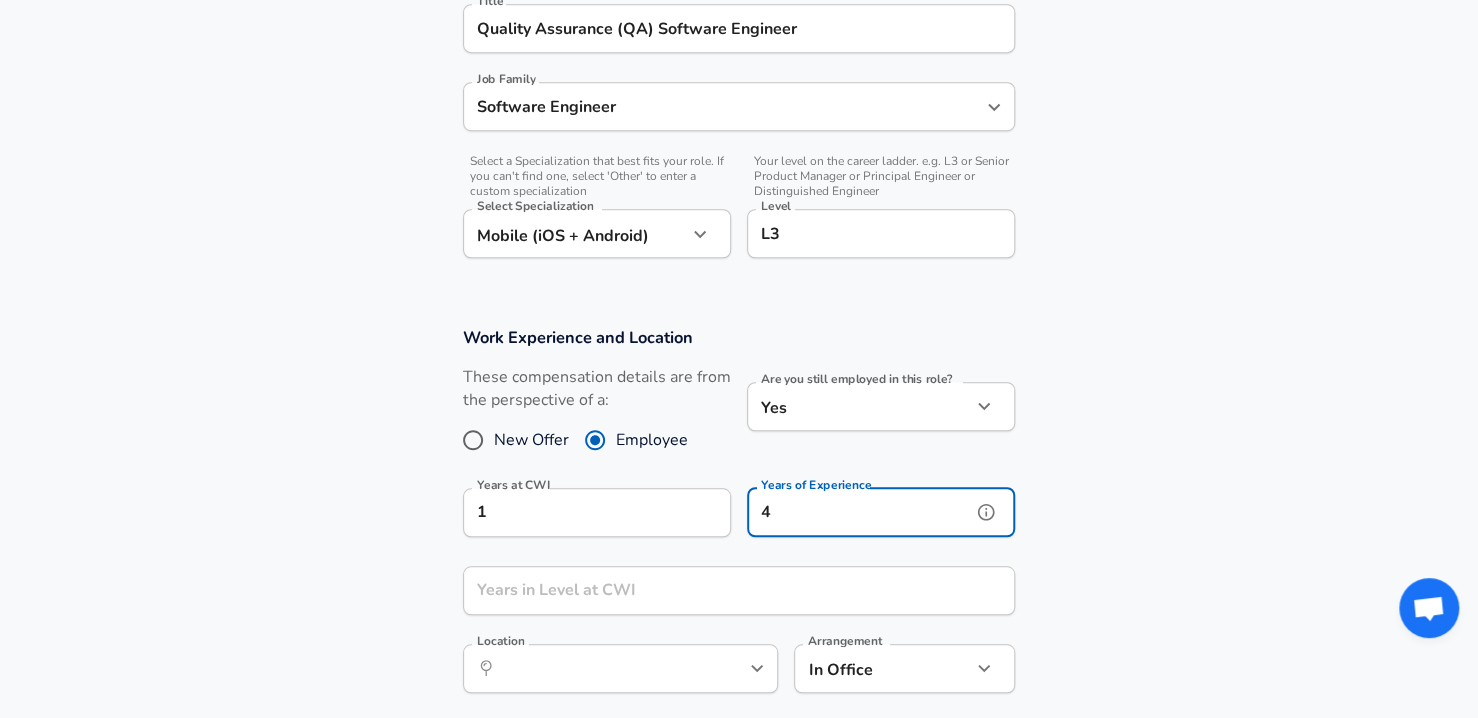 scroll, scrollTop: 0, scrollLeft: 0, axis: both 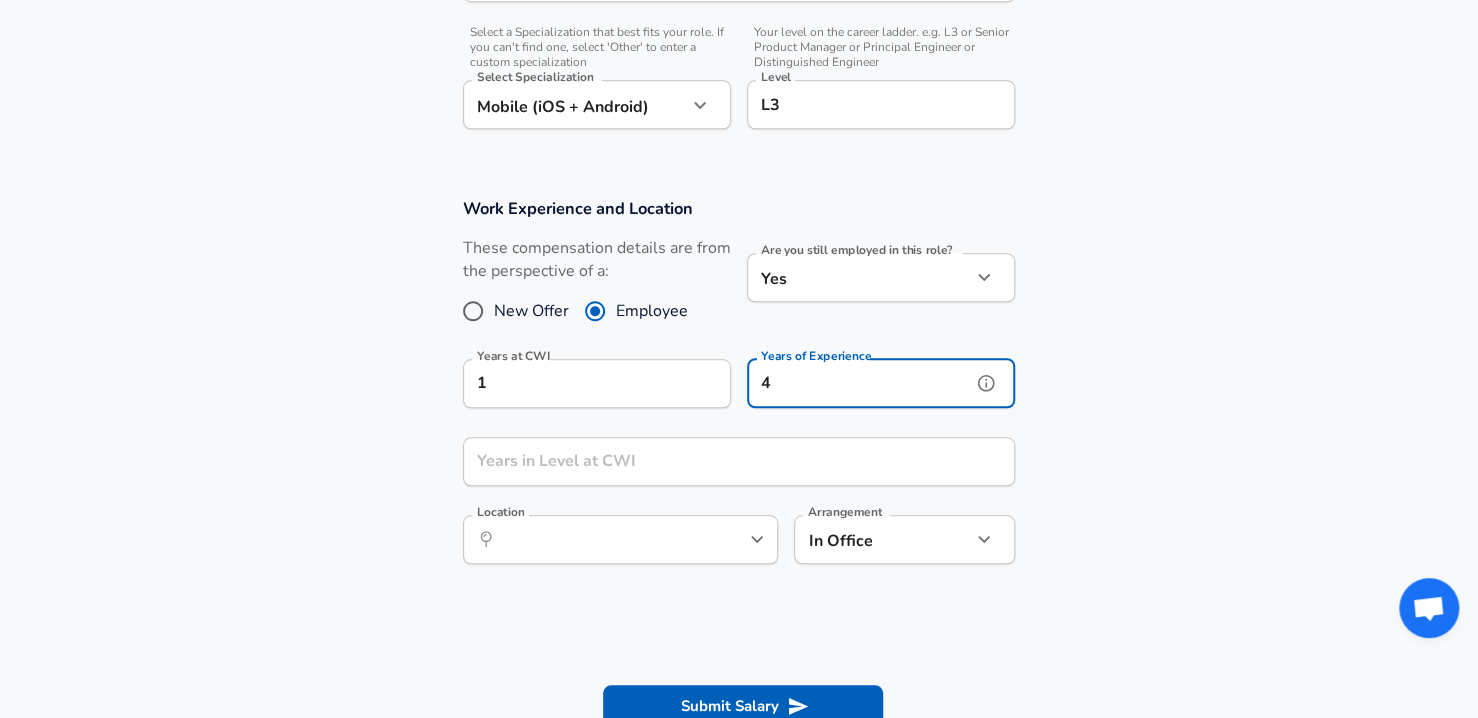 type on "4" 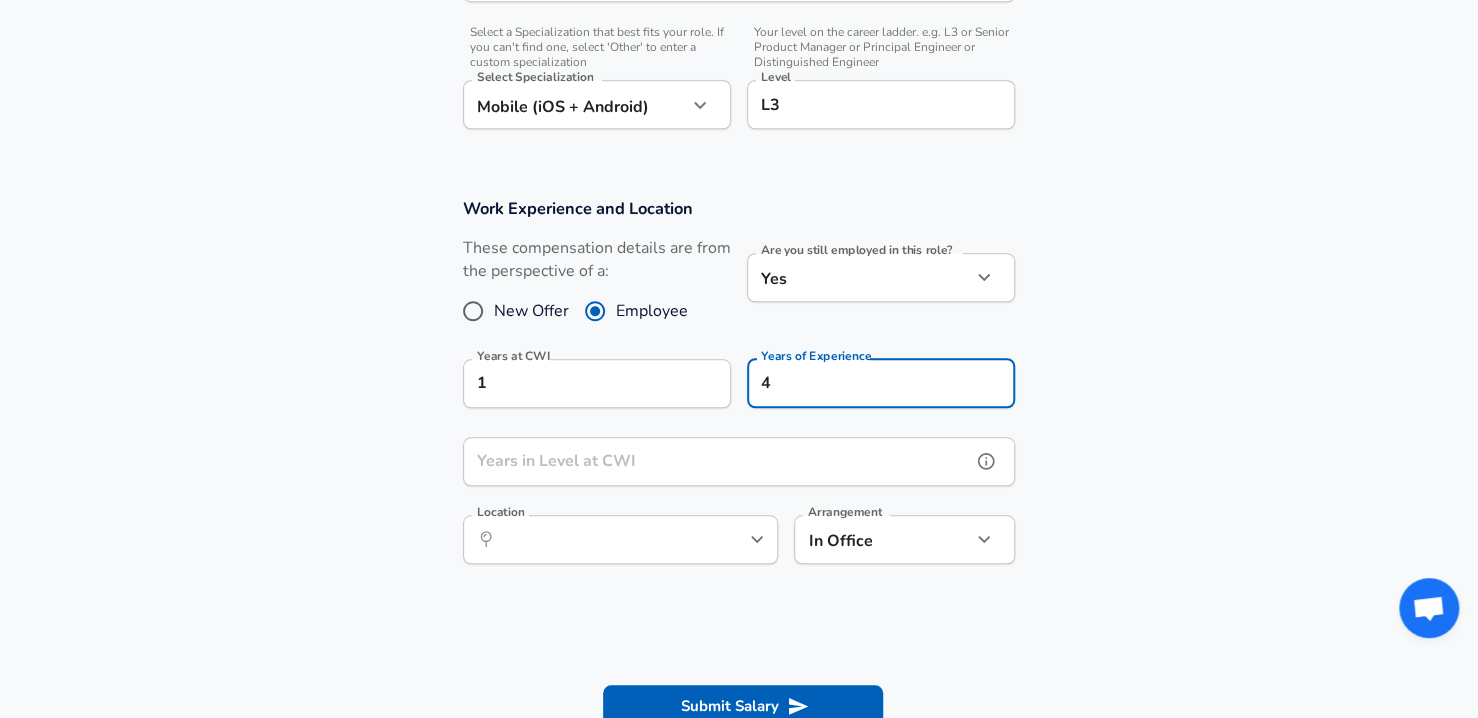 scroll, scrollTop: 0, scrollLeft: 0, axis: both 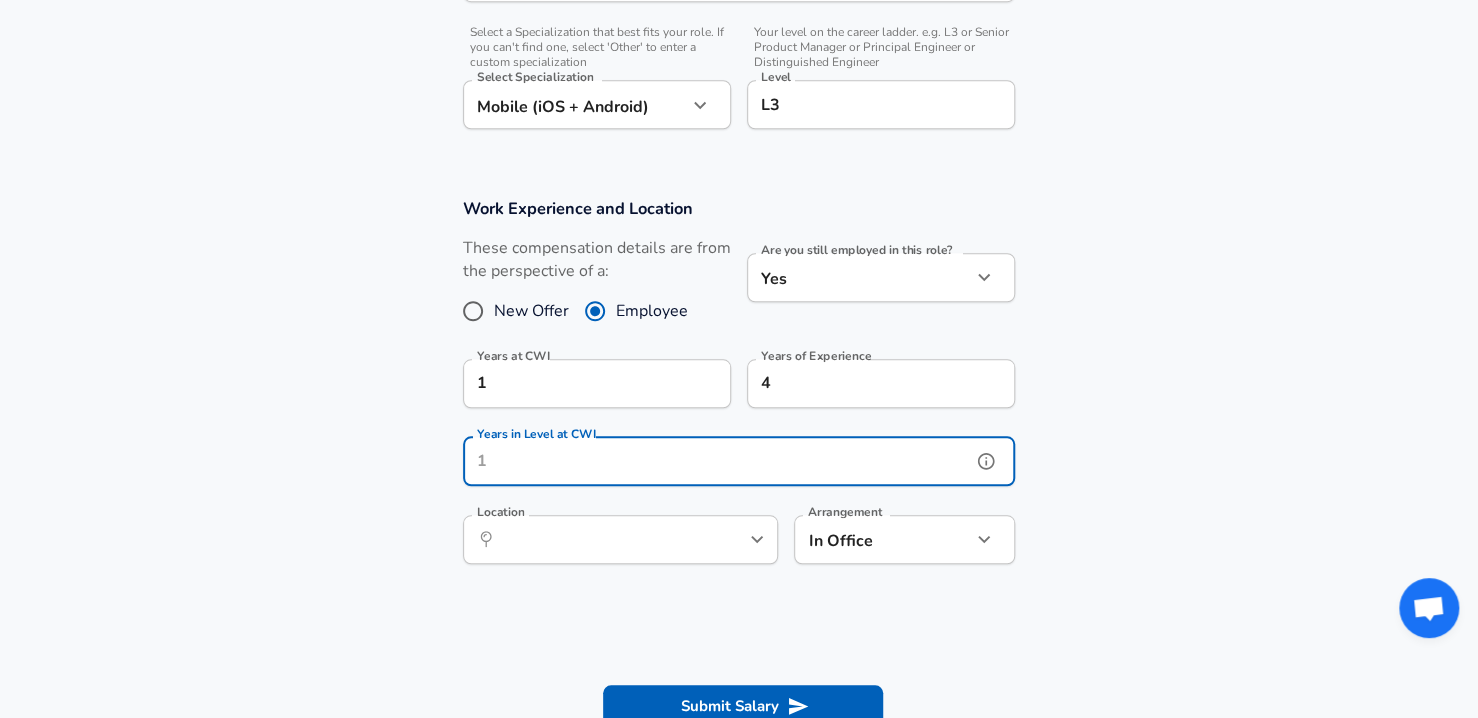 click on "Years in Level at CWI" at bounding box center (717, 461) 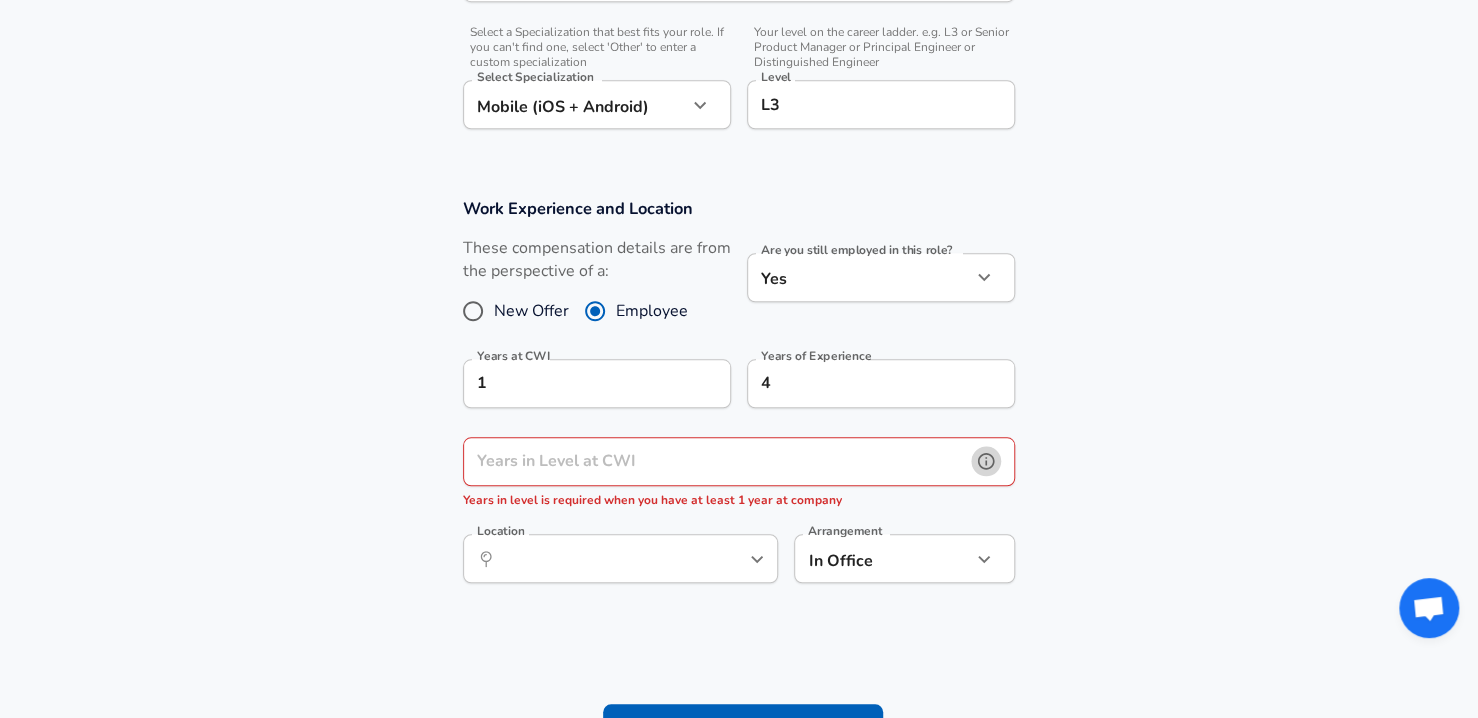 click 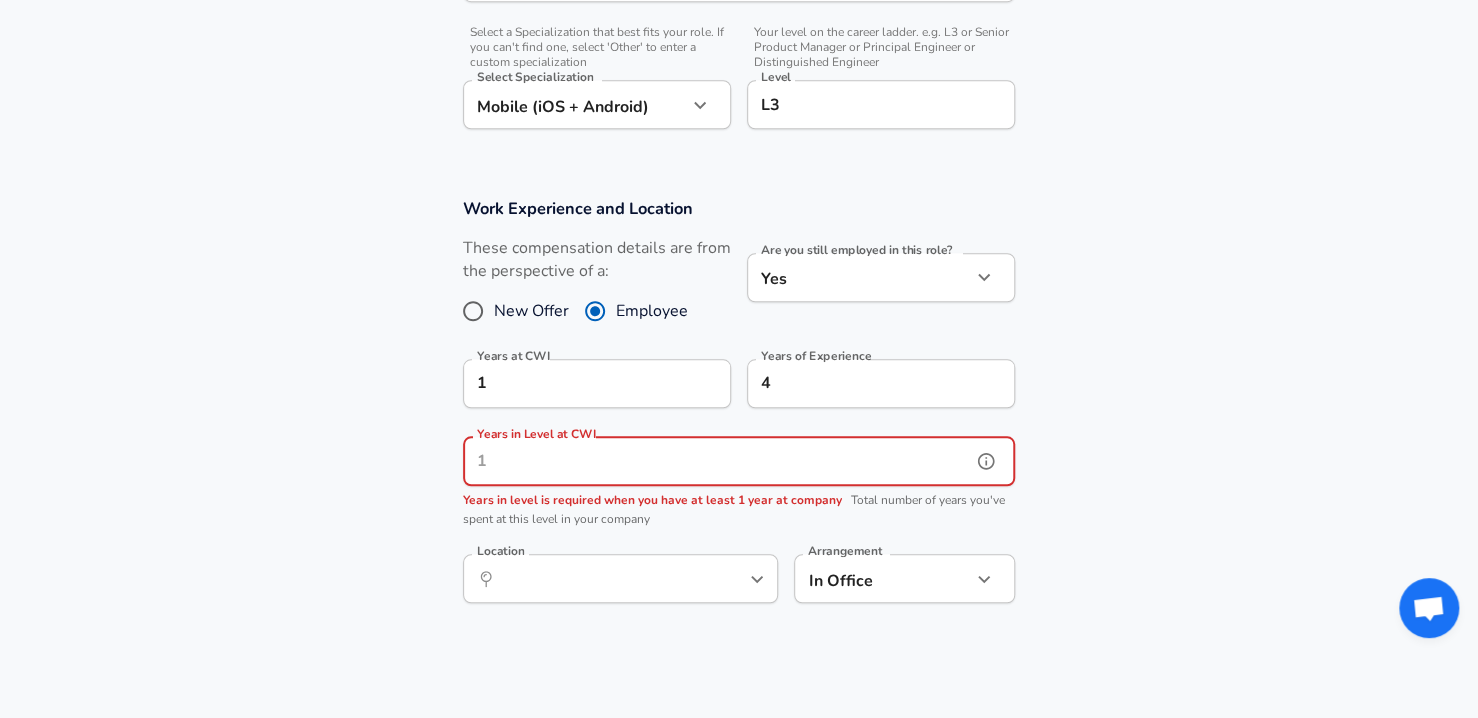 click on "Years in Level at CWI" at bounding box center [717, 461] 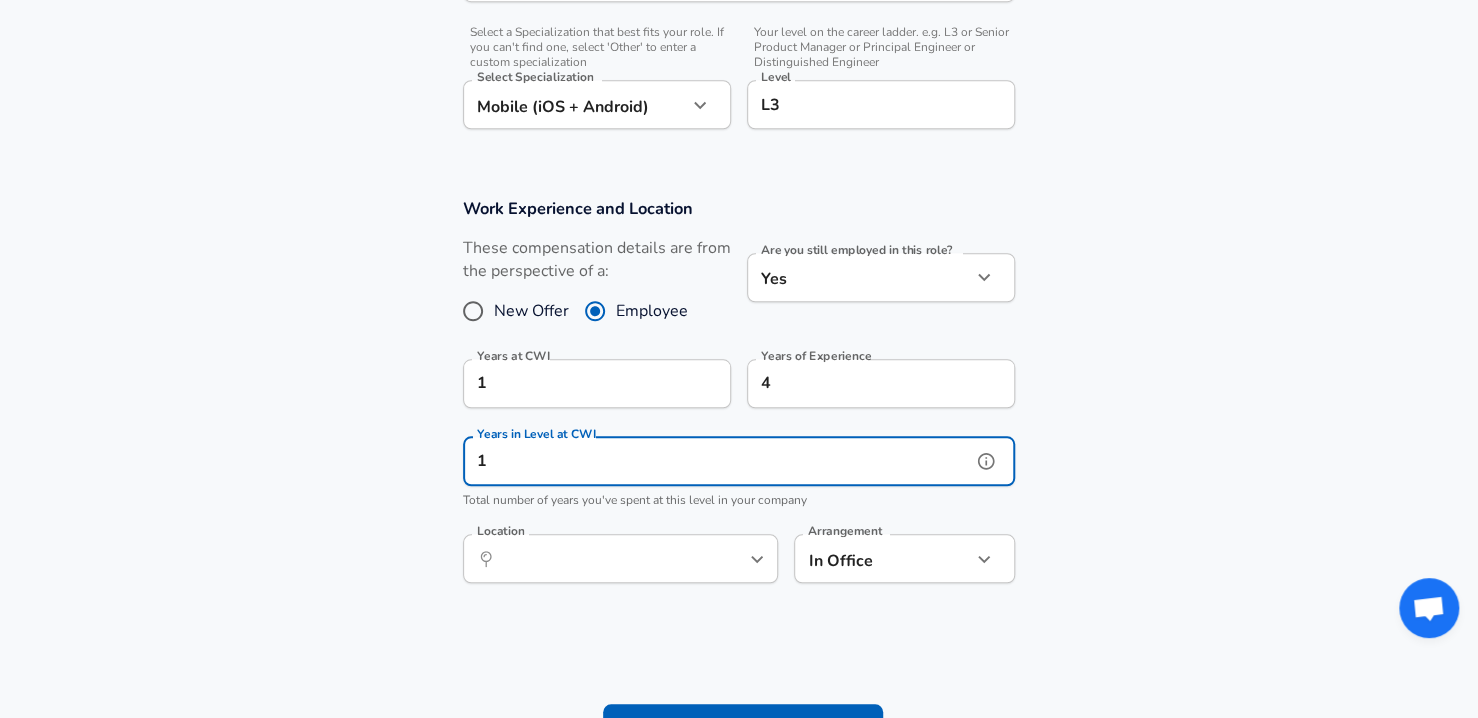 scroll, scrollTop: 818, scrollLeft: 0, axis: vertical 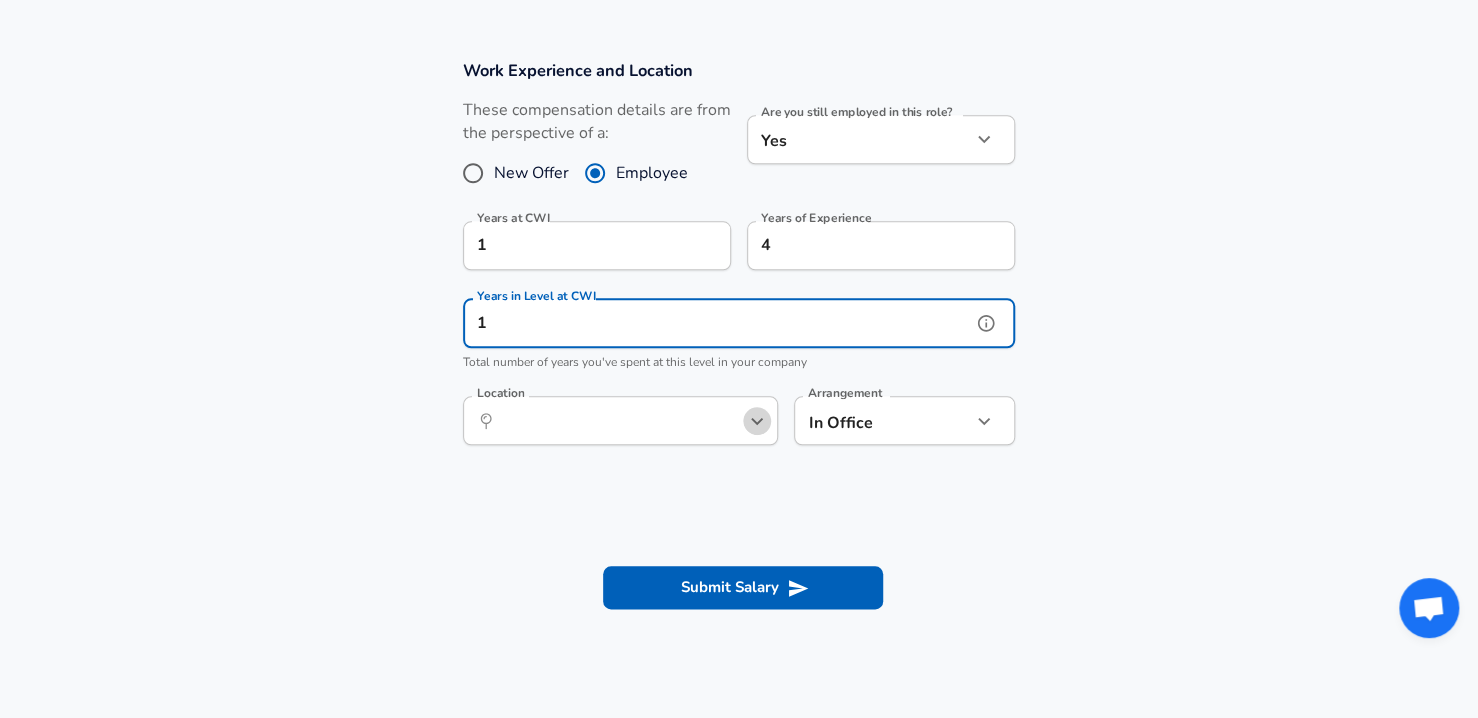 click 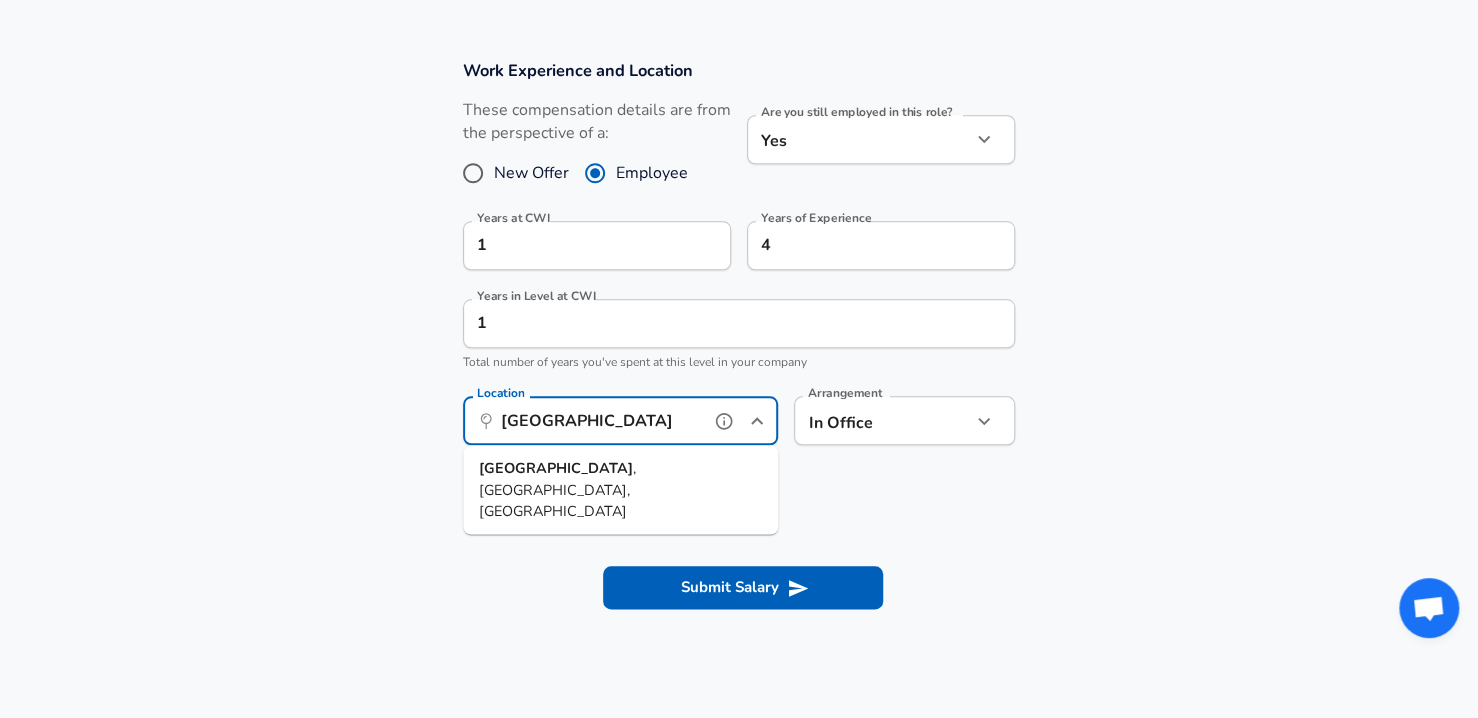 click on "[GEOGRAPHIC_DATA] , [GEOGRAPHIC_DATA], [GEOGRAPHIC_DATA]" at bounding box center (620, 489) 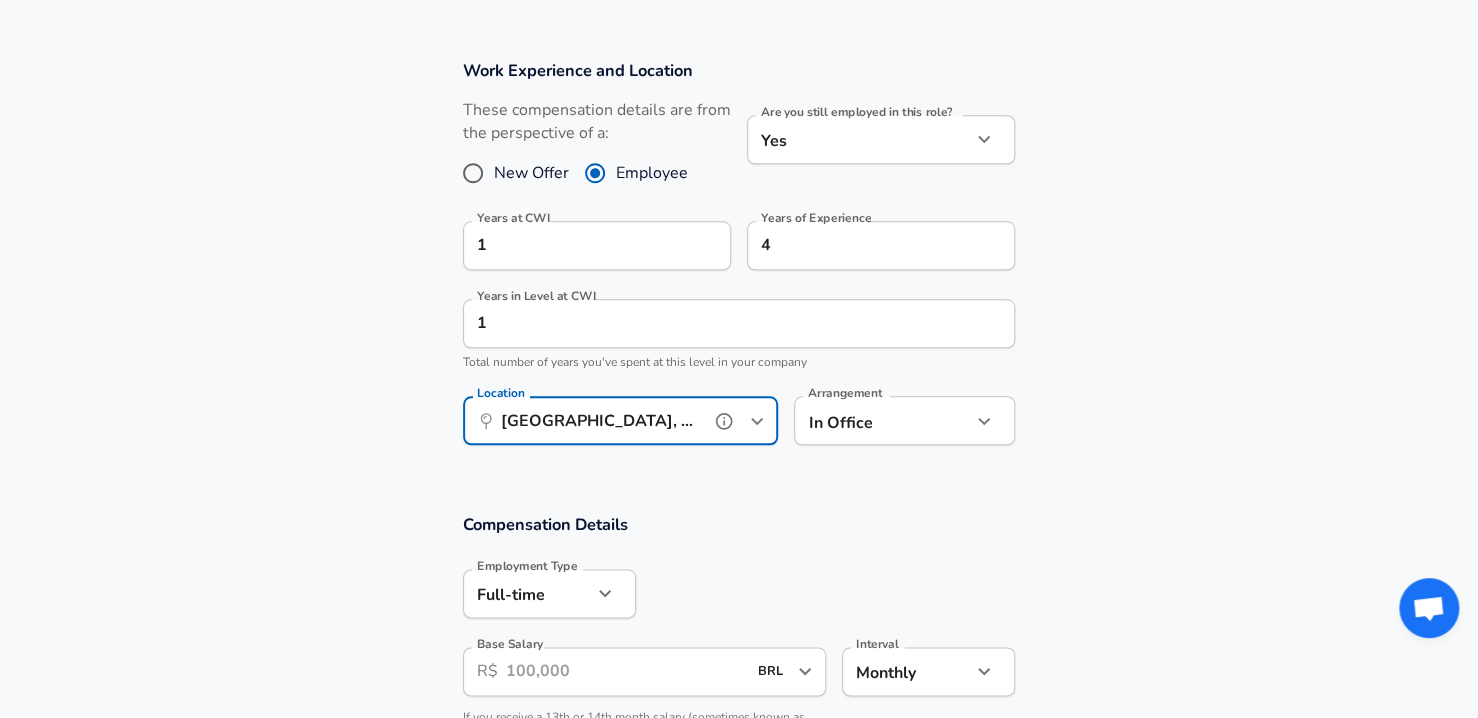 type on "[GEOGRAPHIC_DATA], [GEOGRAPHIC_DATA], [GEOGRAPHIC_DATA]" 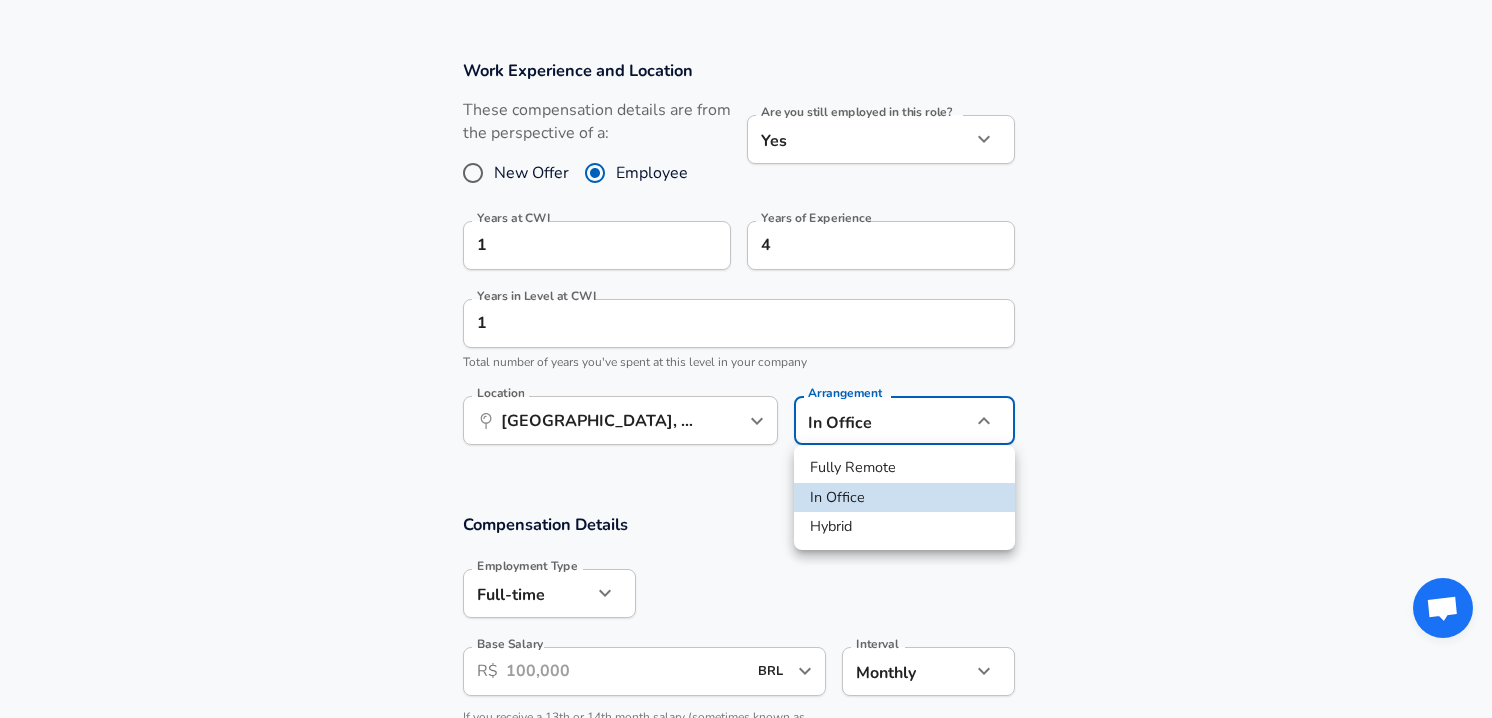 click on "Restart Add Your Salary Upload your offer letter   to verify your submission Enhance Privacy and Anonymity No Automatically hides specific fields until there are enough submissions to safely display the full details.   More Details Based on your submission and the data points that we have already collected, we will automatically hide and anonymize specific fields if there aren't enough data points to remain sufficiently anonymous. Company & Title Information   Enter the company you received your offer from Company CWI Company   Select the title that closest resembles your official title. This should be similar to the title that was present on your offer letter. Title Quality Assurance (QA) Software Engineer Title Job Family Software Engineer Job Family   Select a Specialization that best fits your role. If you can't find one, select 'Other' to enter a custom specialization Select Specialization Mobile (iOS + Android) Mobile (iOS + Android) Select Specialization   Level L3 Level Work Experience and Location 1" at bounding box center (746, -459) 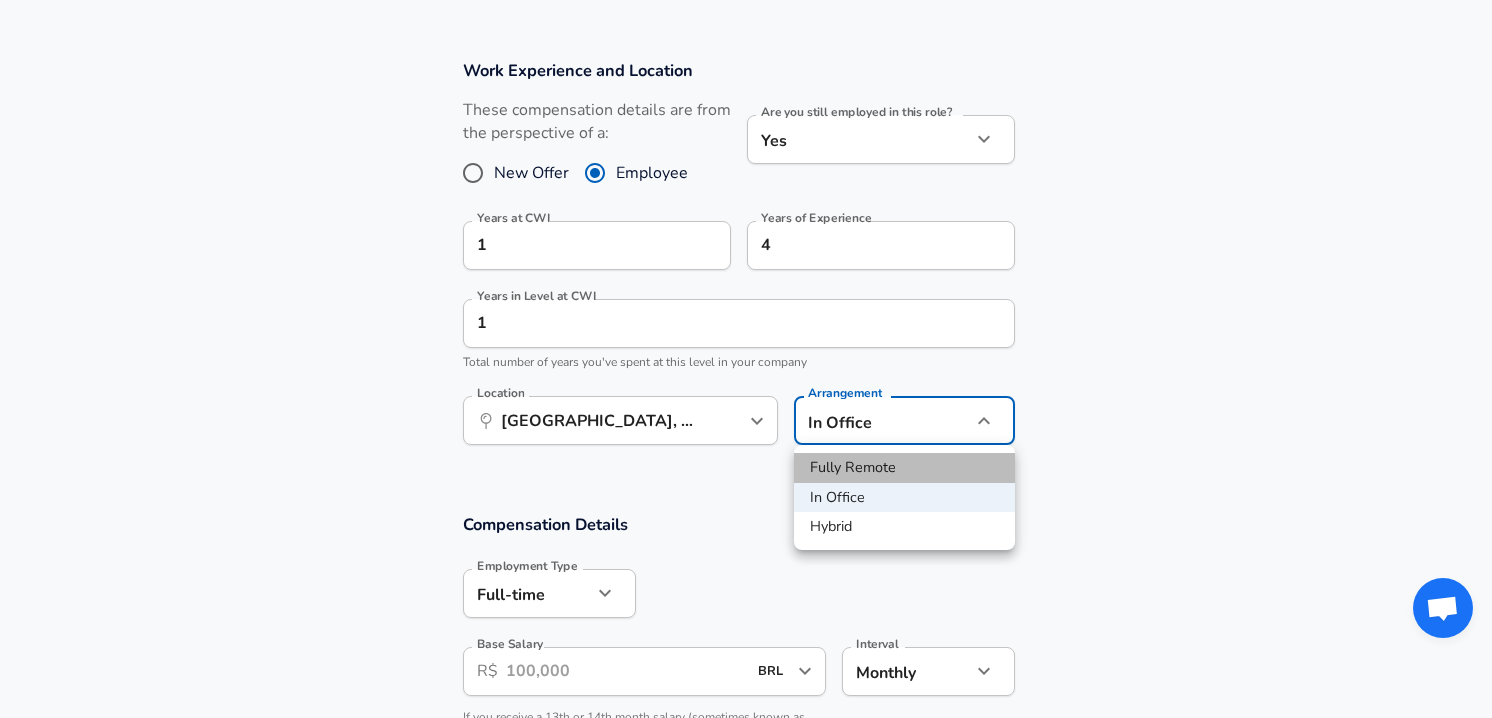 click on "Fully Remote" at bounding box center [904, 468] 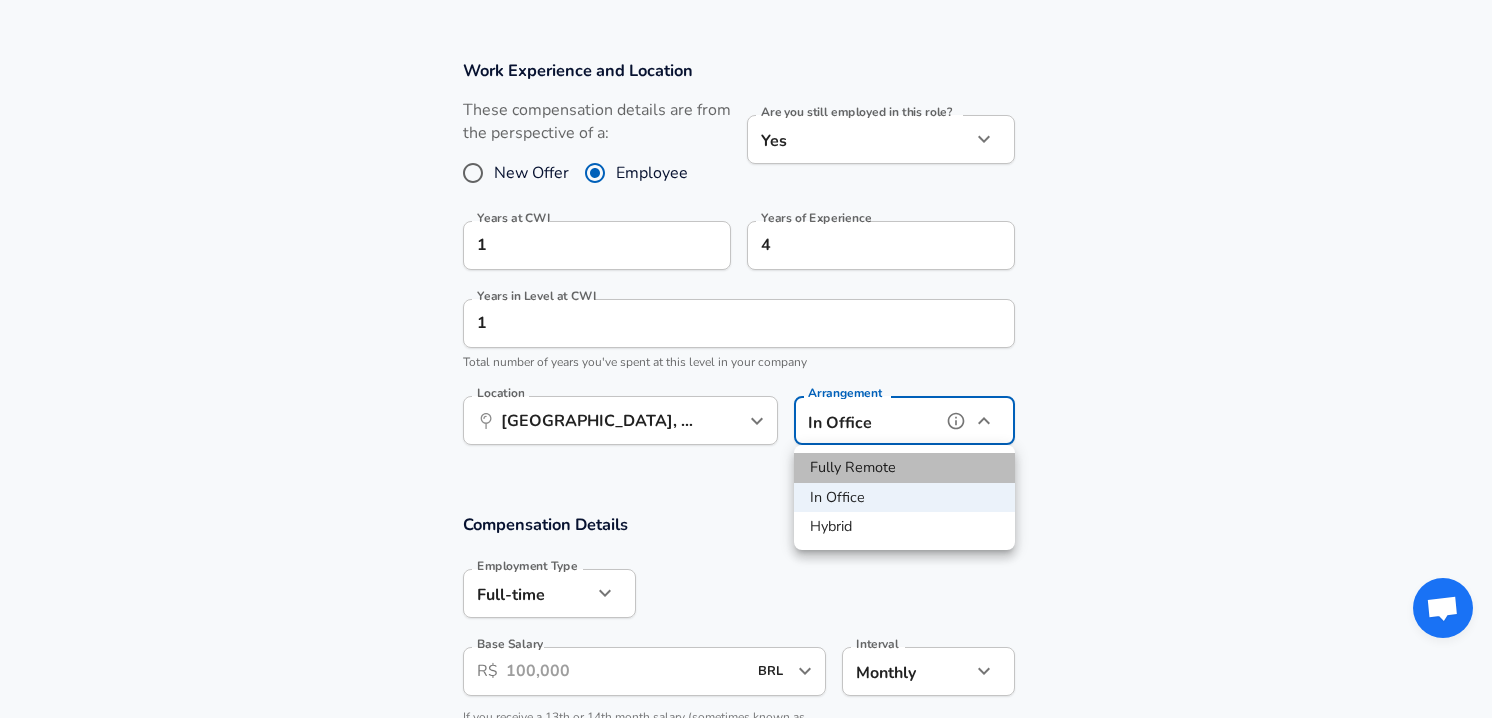 type on "remote" 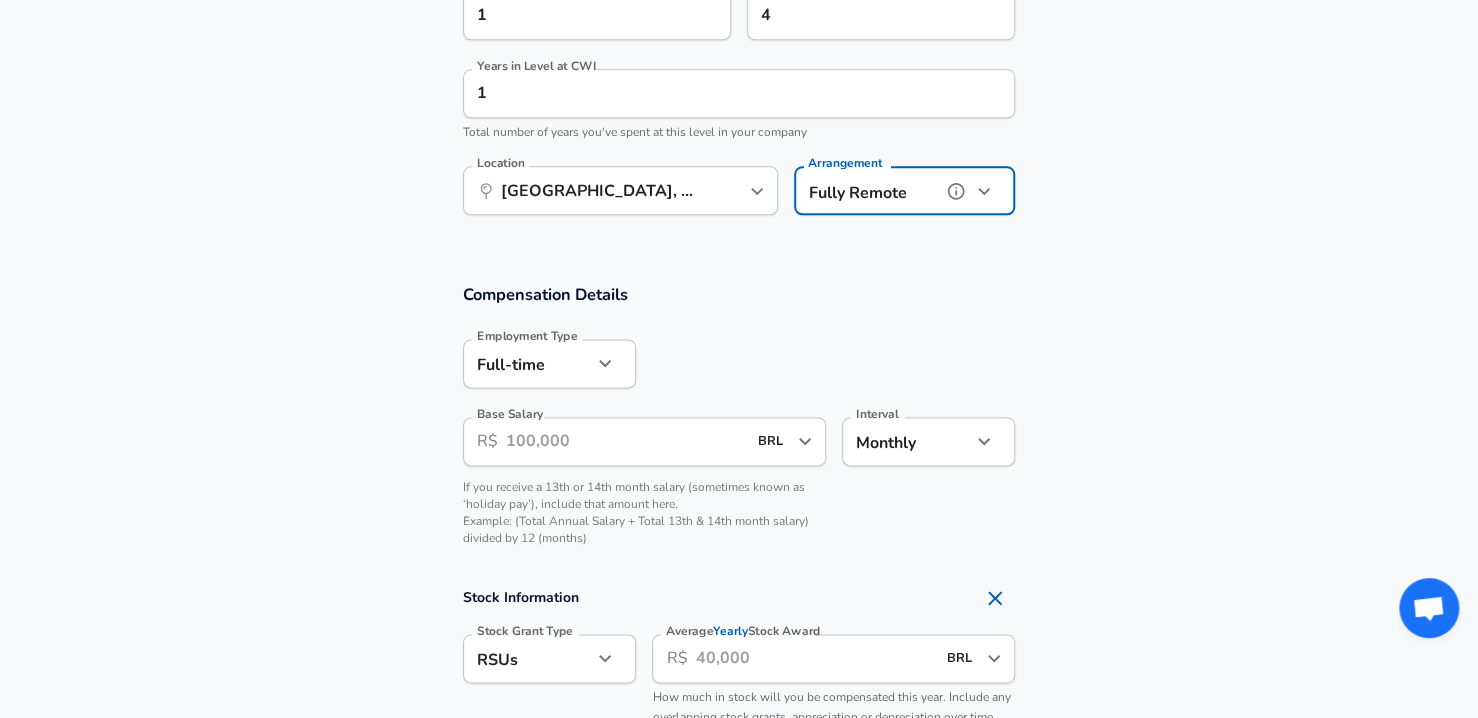 scroll, scrollTop: 1048, scrollLeft: 0, axis: vertical 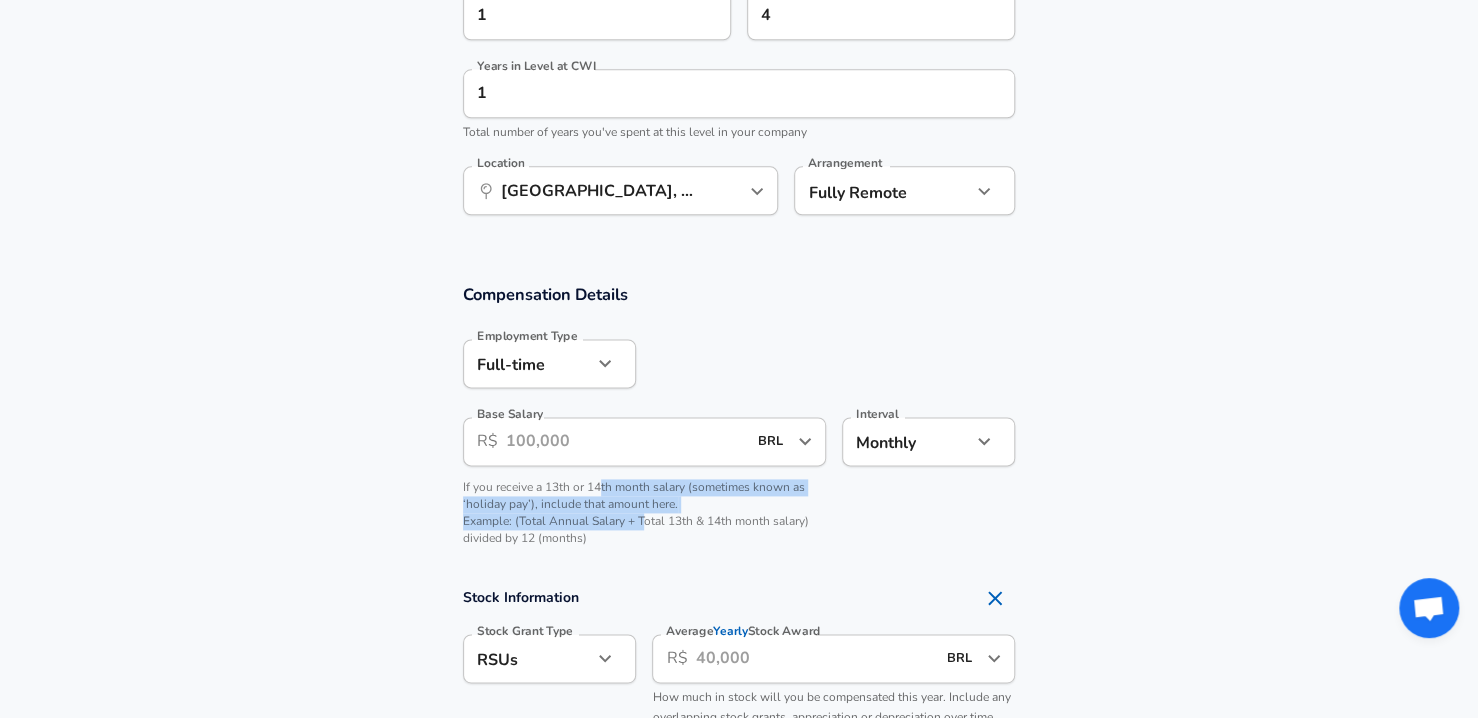 drag, startPoint x: 600, startPoint y: 488, endPoint x: 647, endPoint y: 513, distance: 53.235325 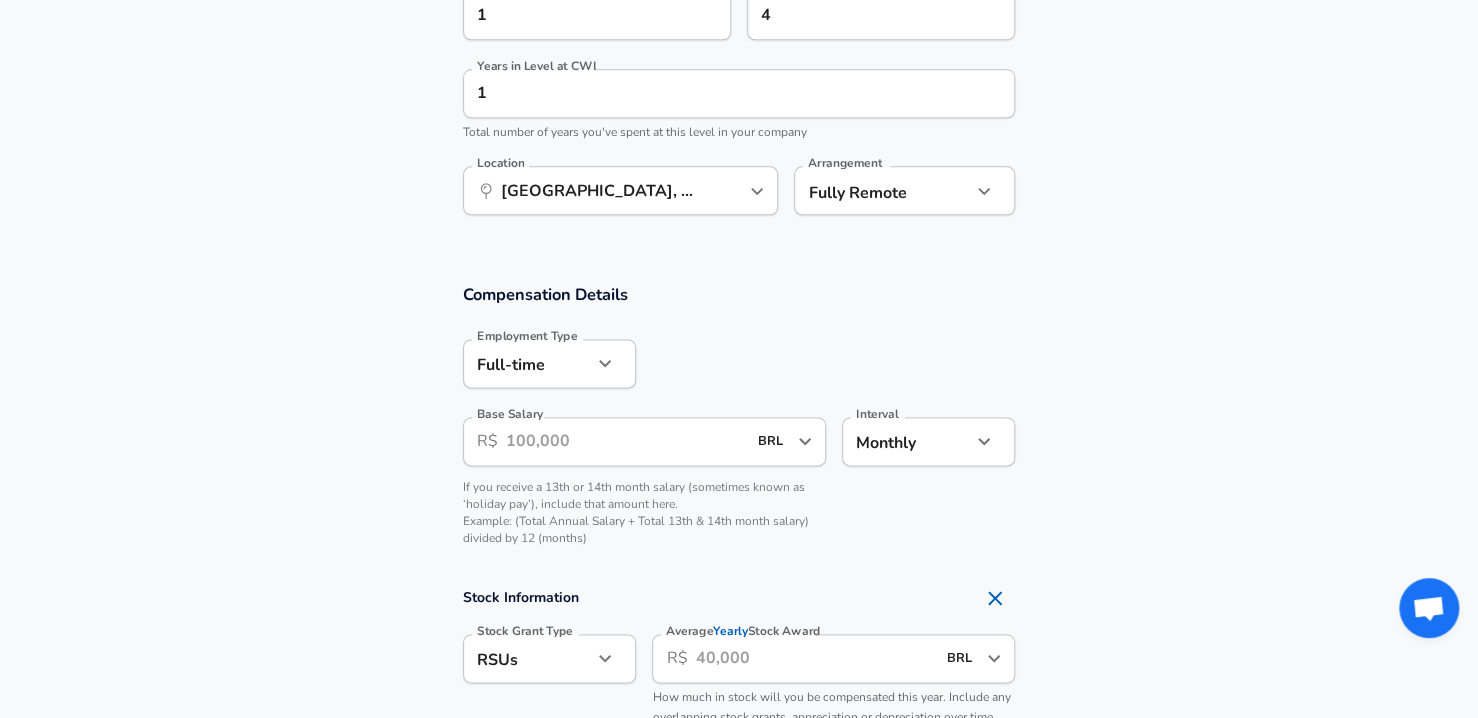drag, startPoint x: 583, startPoint y: 514, endPoint x: 583, endPoint y: 527, distance: 13 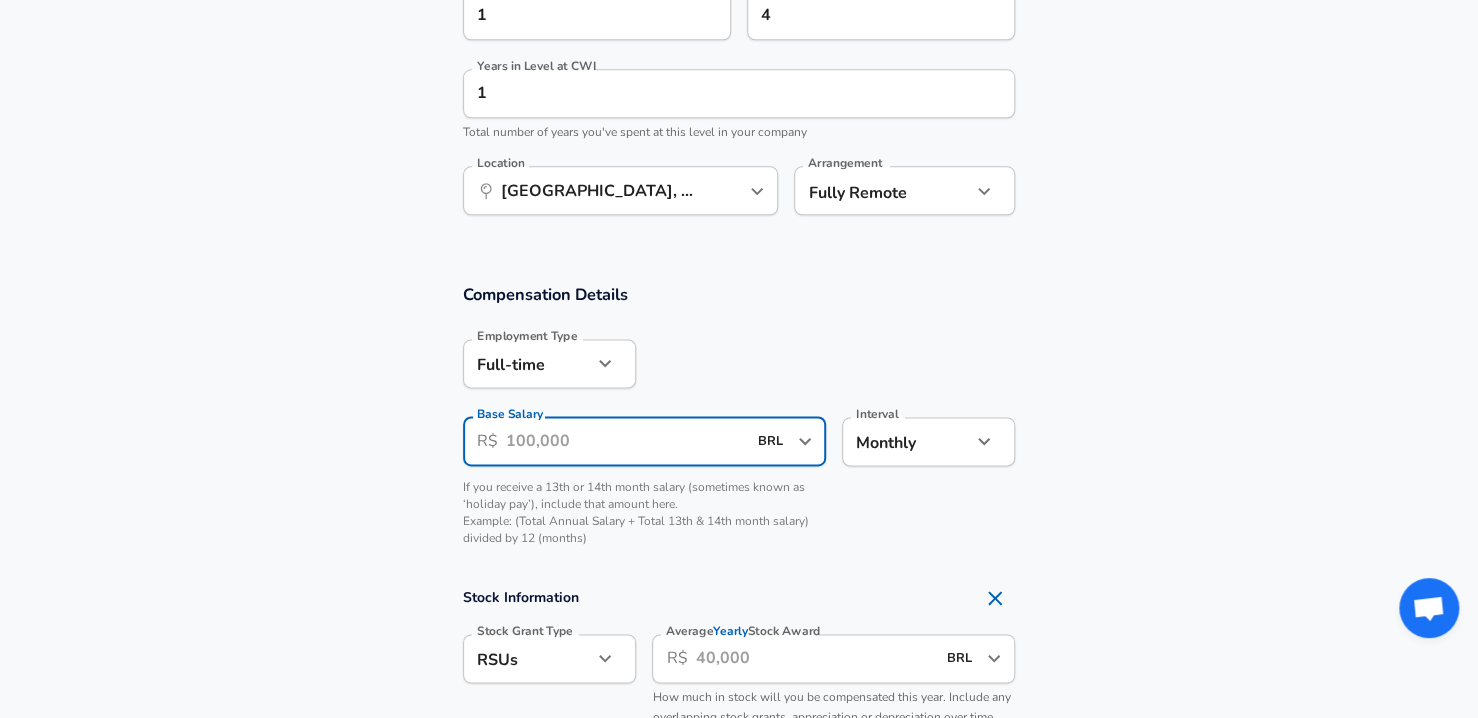 click on "Base Salary" at bounding box center [626, 441] 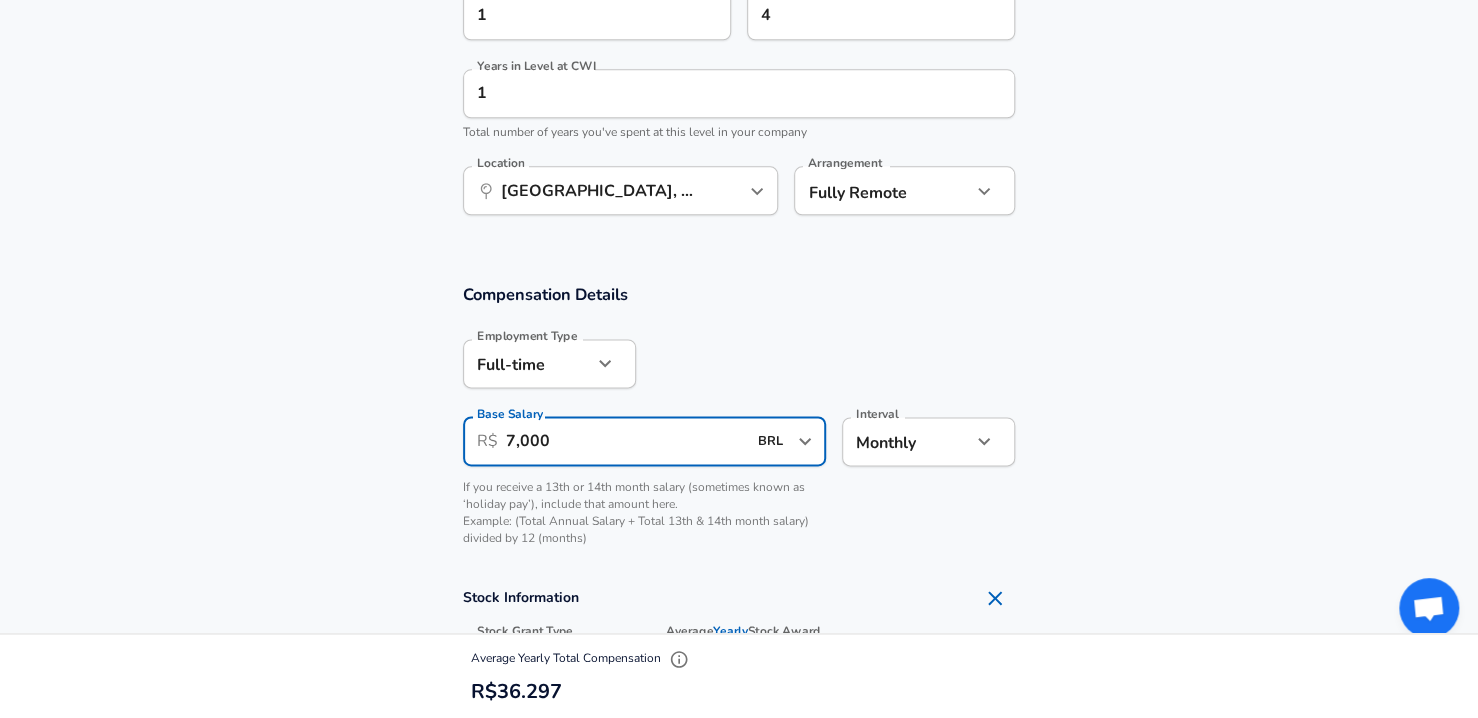 scroll, scrollTop: 0, scrollLeft: 0, axis: both 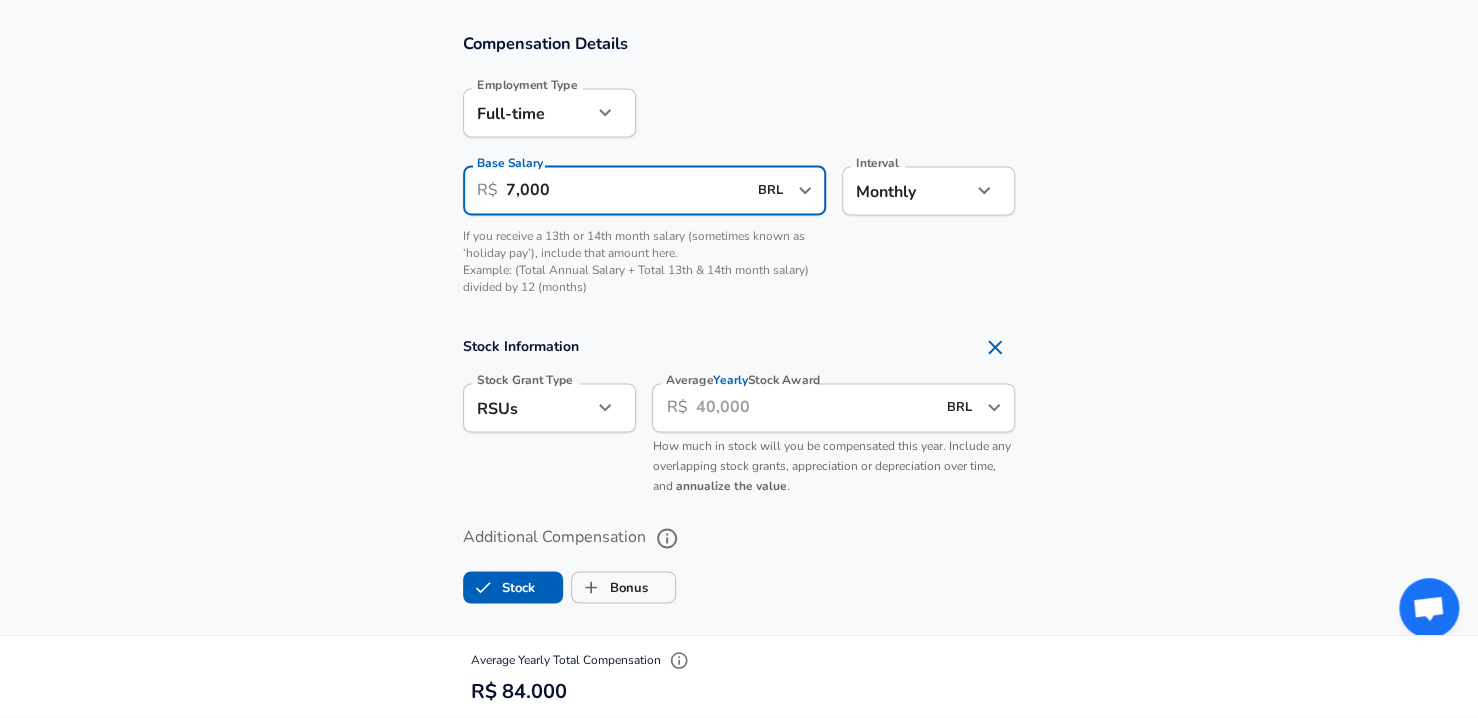 type on "7,000" 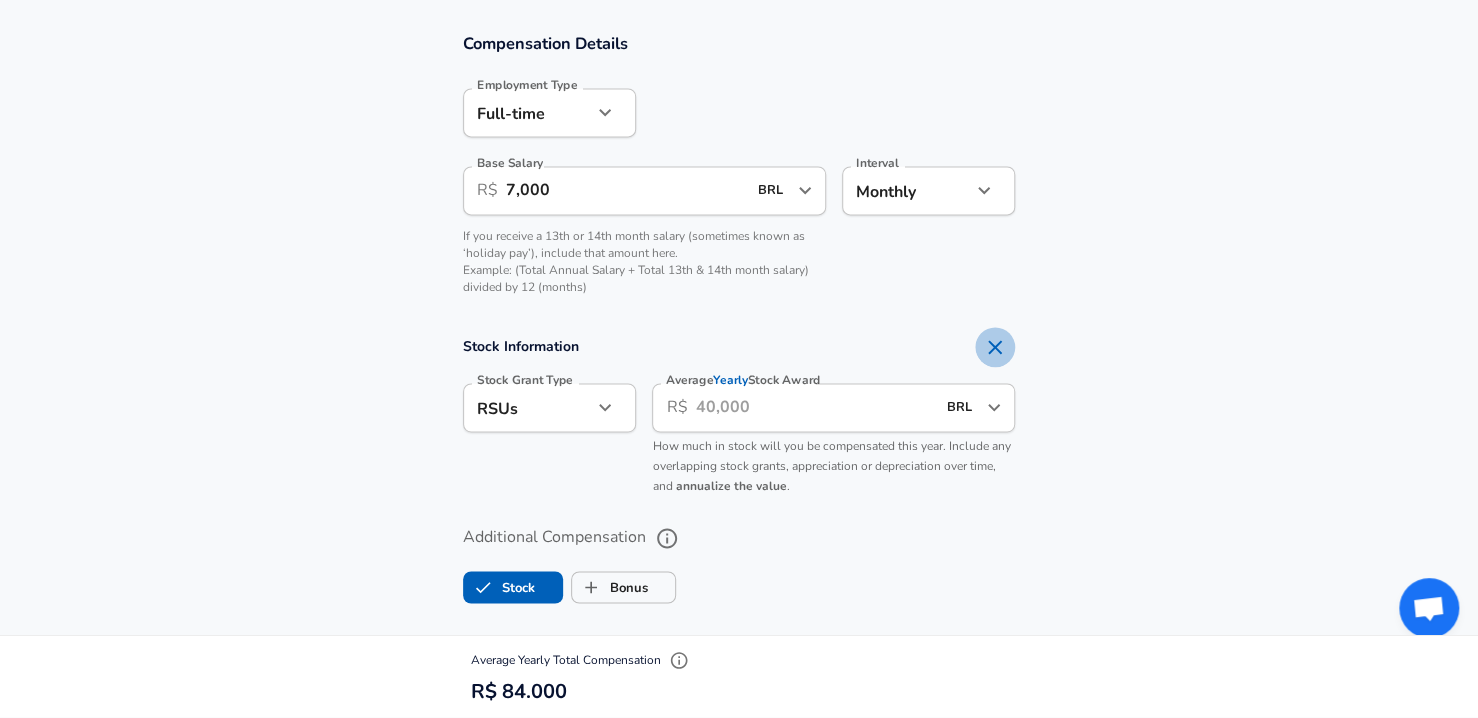 scroll, scrollTop: 0, scrollLeft: 0, axis: both 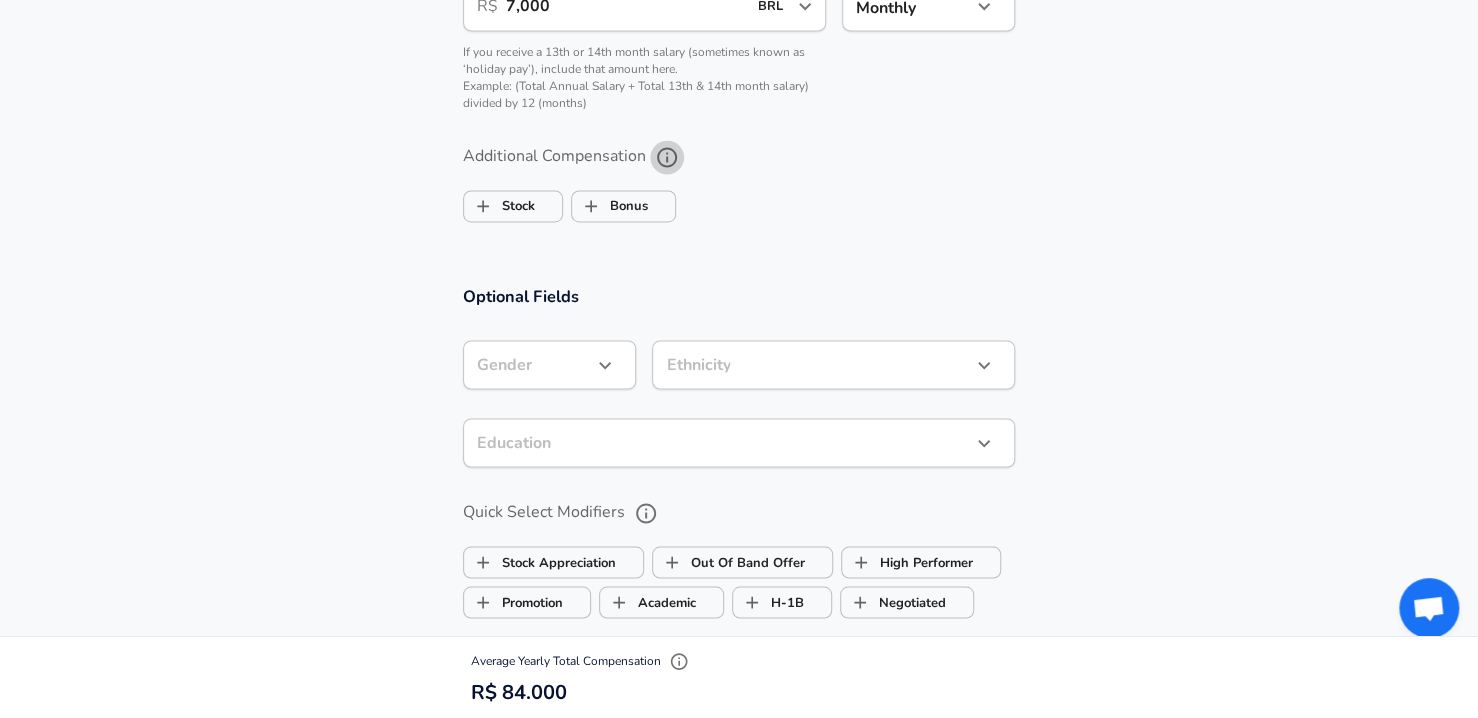 click 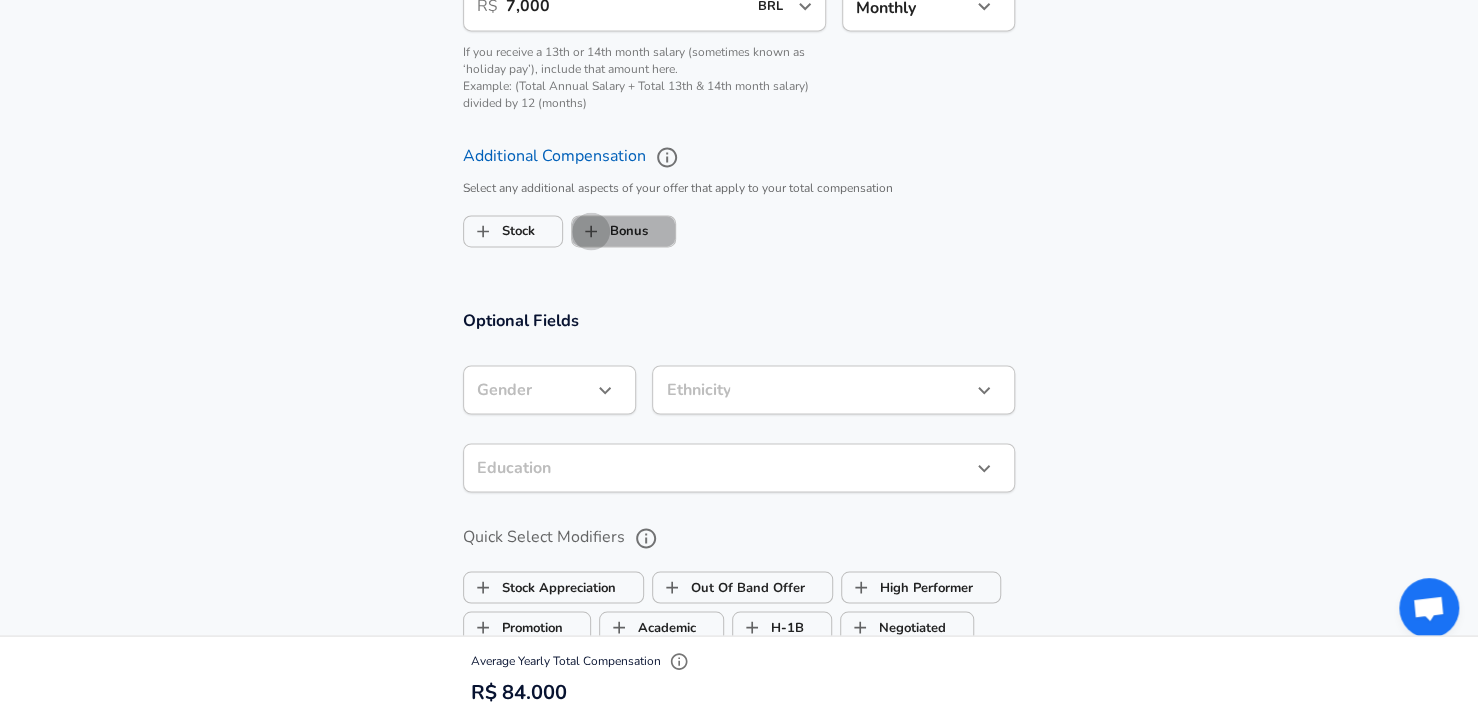 click on "Bonus" at bounding box center [591, 231] 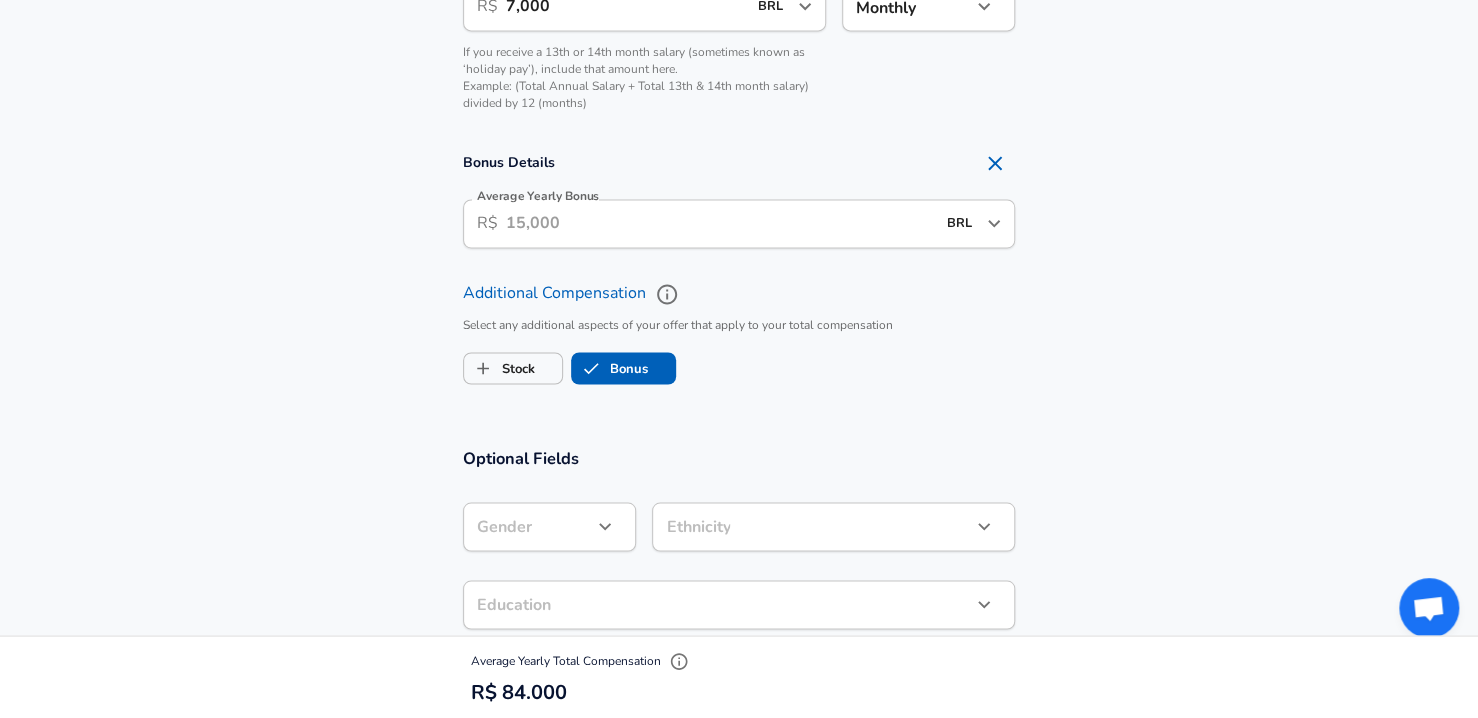 checkbox on "true" 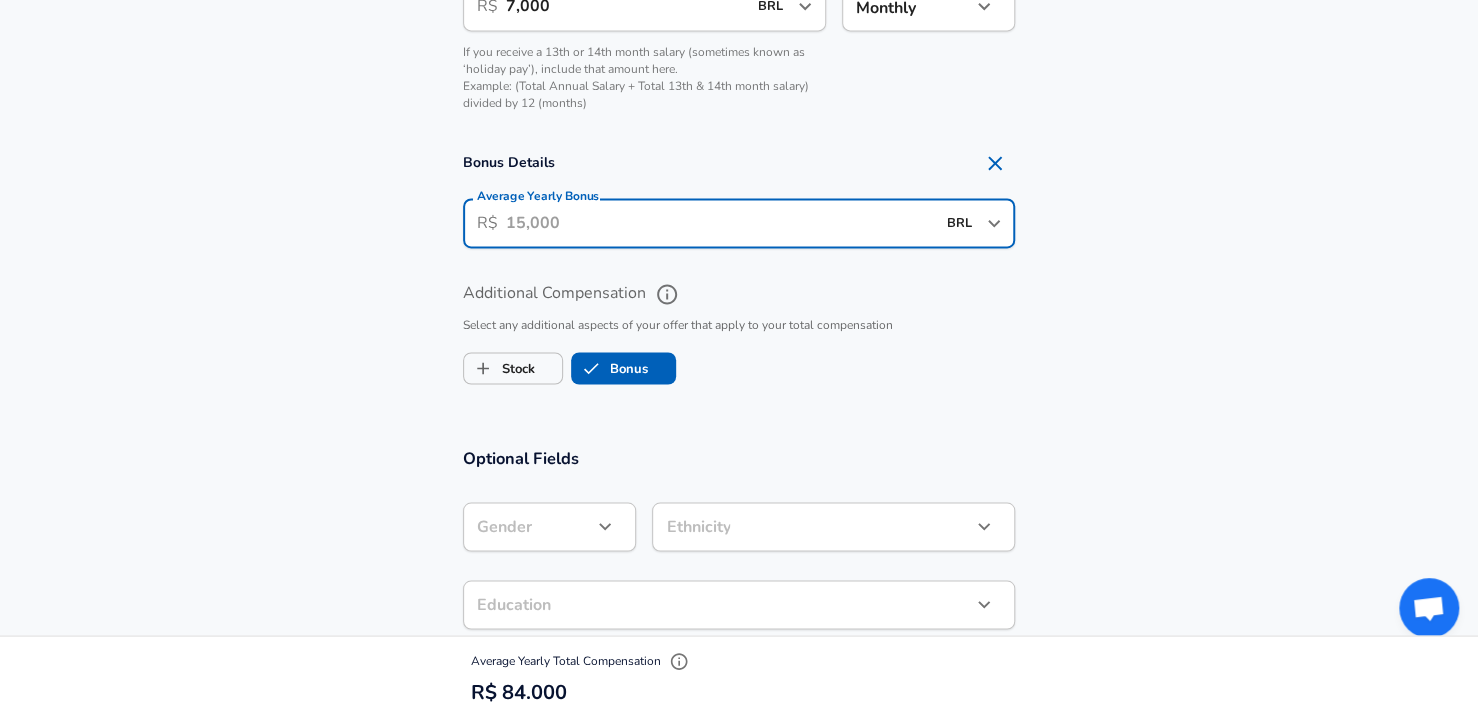click on "Average Yearly Bonus" at bounding box center [720, 223] 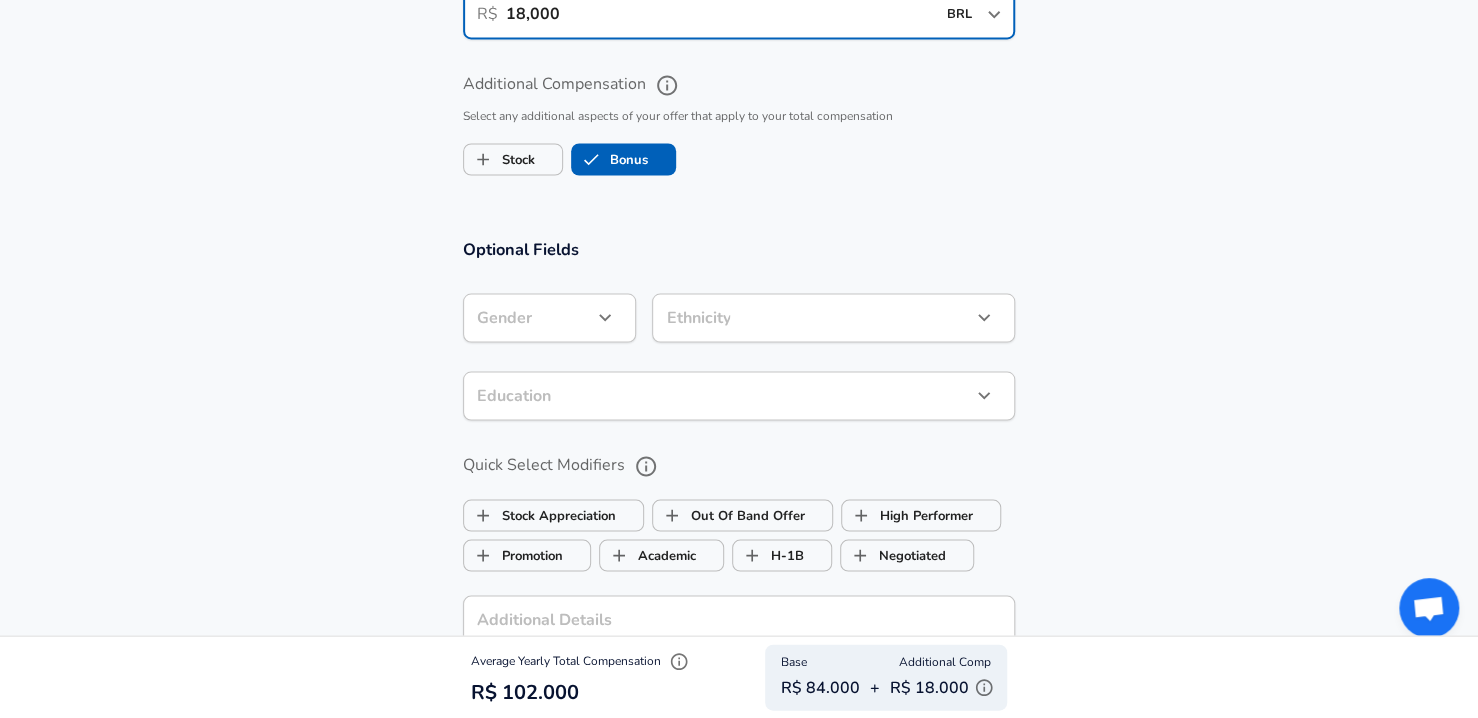 scroll, scrollTop: 1699, scrollLeft: 0, axis: vertical 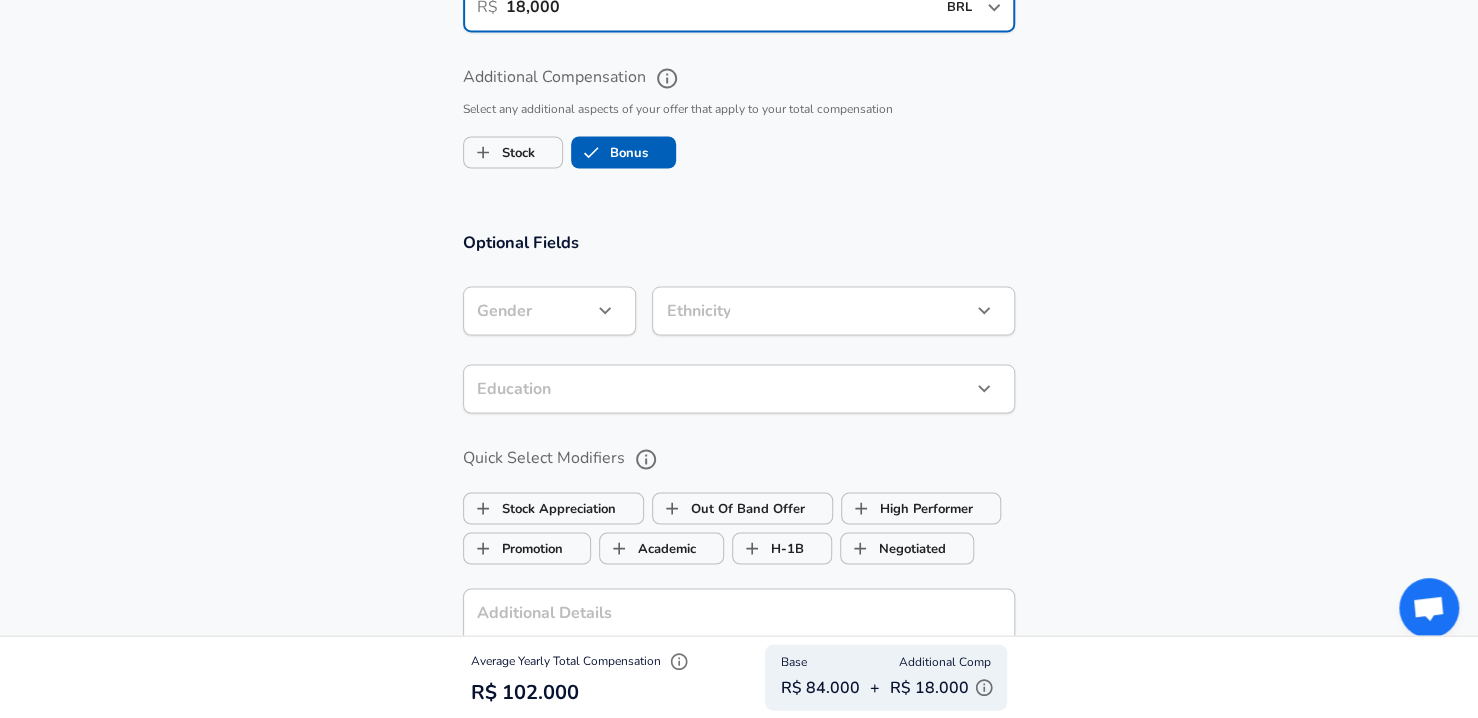 type on "18,000" 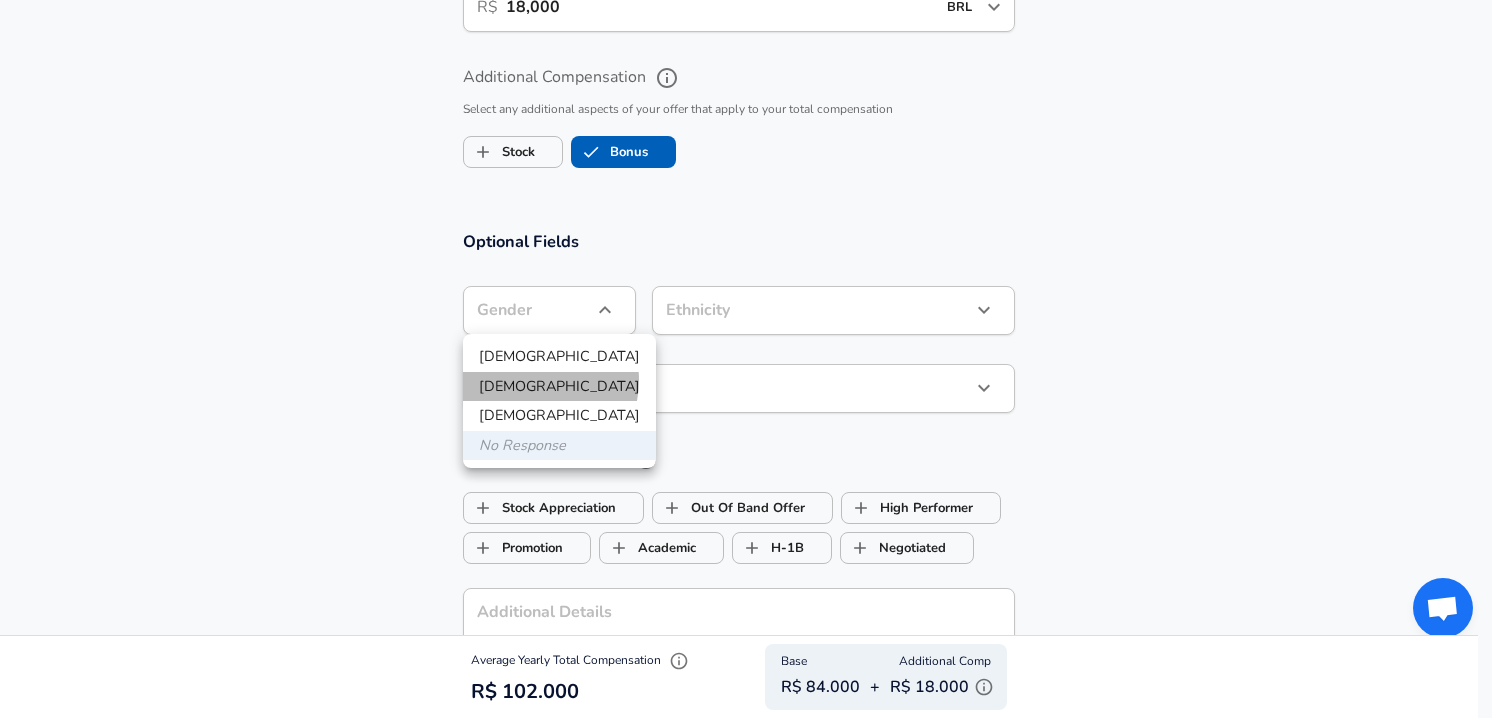 click on "[DEMOGRAPHIC_DATA]" at bounding box center [559, 387] 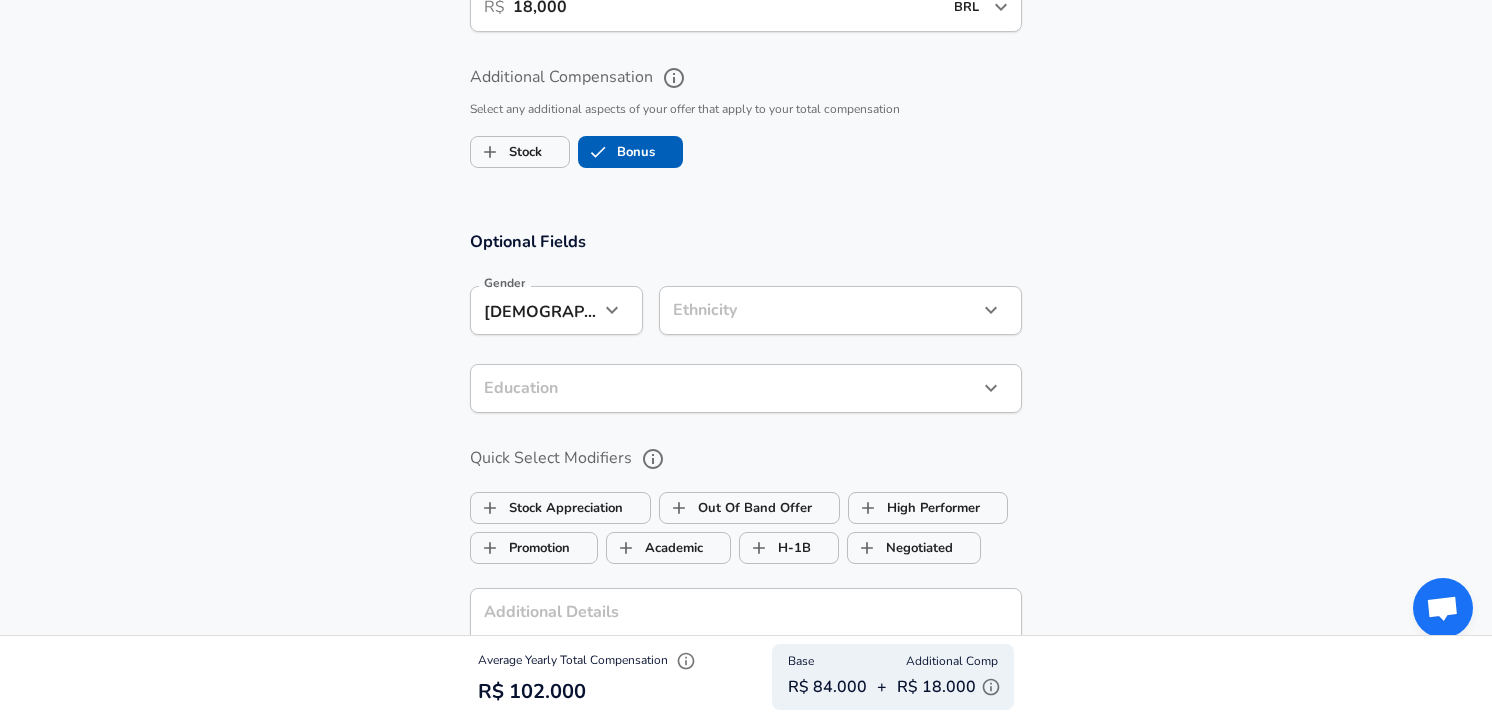 click on "Restart Add Your Salary Upload your offer letter   to verify your submission Enhance Privacy and Anonymity No Automatically hides specific fields until there are enough submissions to safely display the full details.   More Details Based on your submission and the data points that we have already collected, we will automatically hide and anonymize specific fields if there aren't enough data points to remain sufficiently anonymous. Company & Title Information   Enter the company you received your offer from Company CWI Company   Select the title that closest resembles your official title. This should be similar to the title that was present on your offer letter. Title Quality Assurance (QA) Software Engineer Title Job Family Software Engineer Job Family   Select a Specialization that best fits your role. If you can't find one, select 'Other' to enter a custom specialization Select Specialization Mobile (iOS + Android) Mobile (iOS + Android) Select Specialization   Level L3 Level Work Experience and Location 1" at bounding box center [746, -1340] 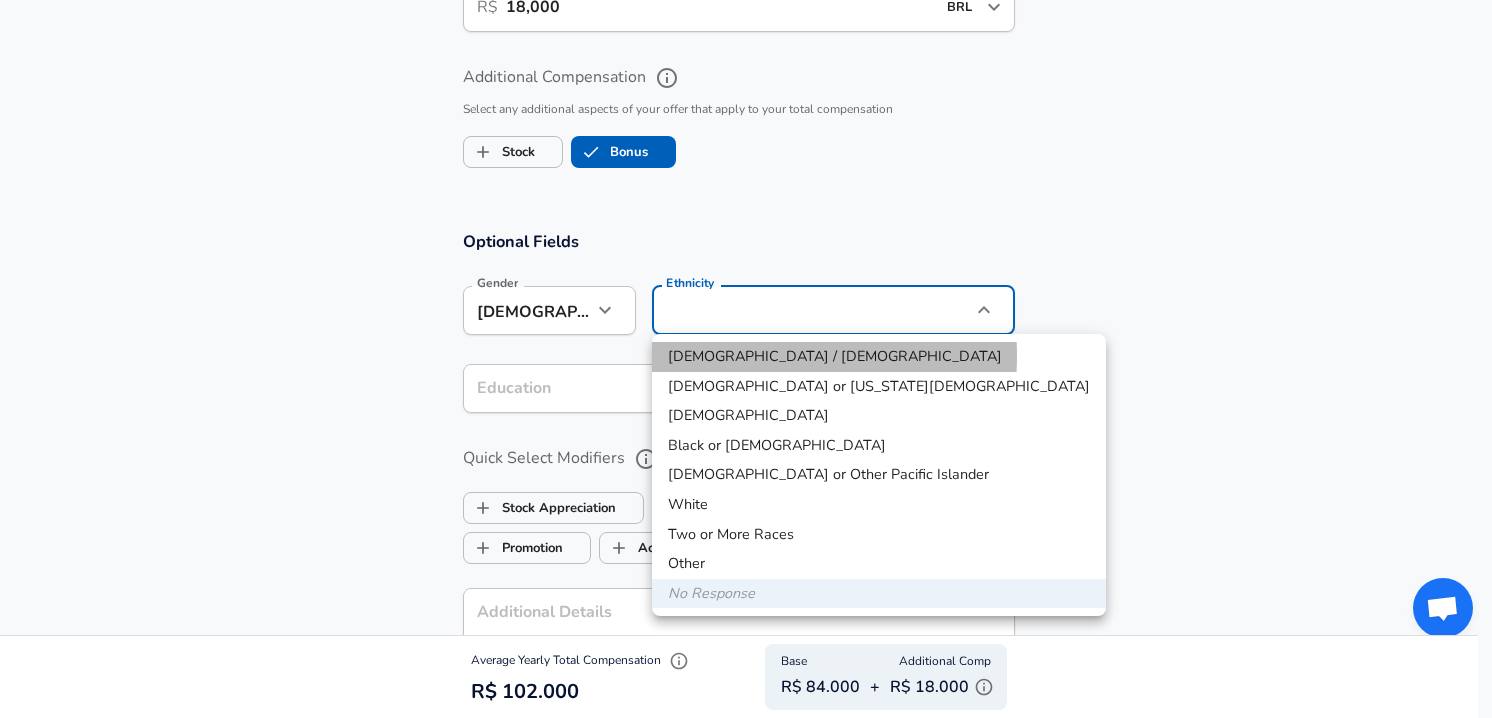 click on "[DEMOGRAPHIC_DATA] / [DEMOGRAPHIC_DATA]" at bounding box center [879, 357] 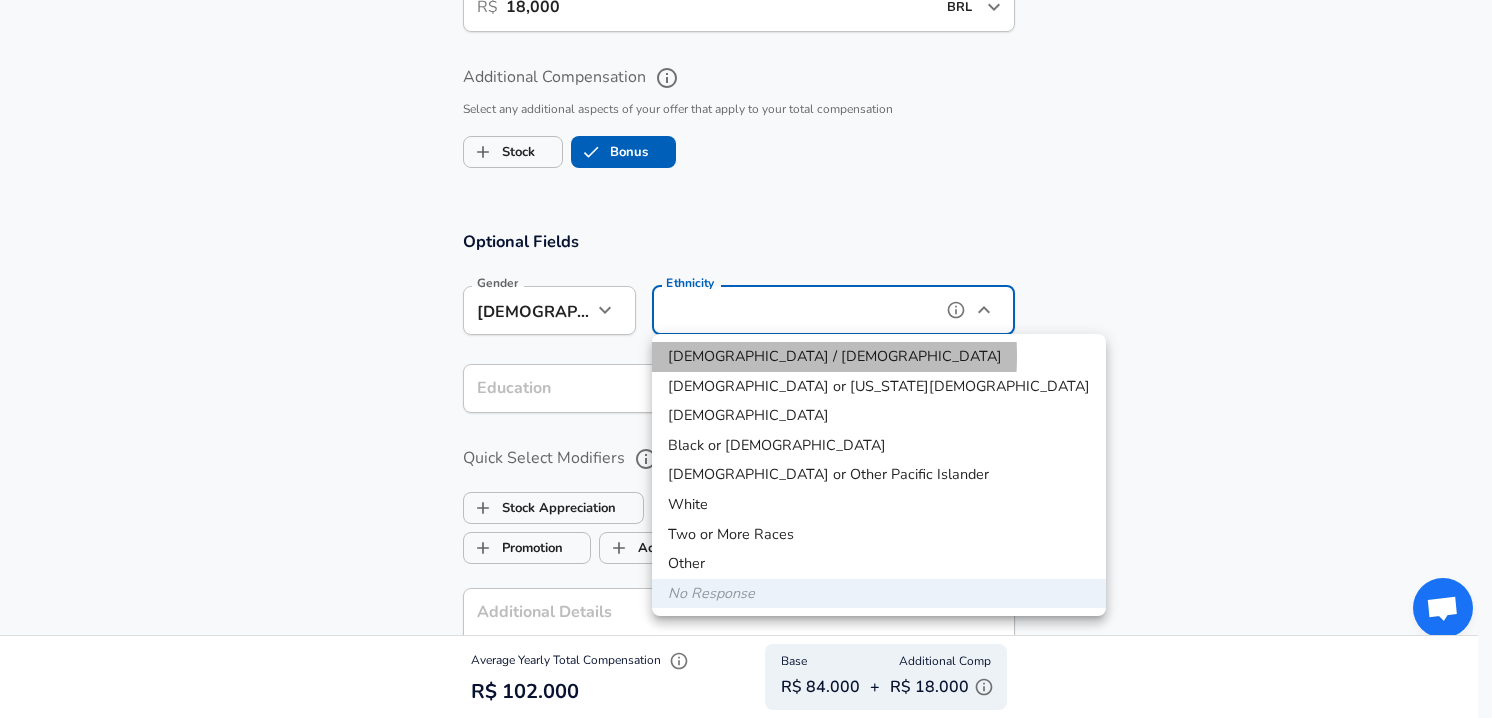 type on "[DEMOGRAPHIC_DATA] / [DEMOGRAPHIC_DATA]" 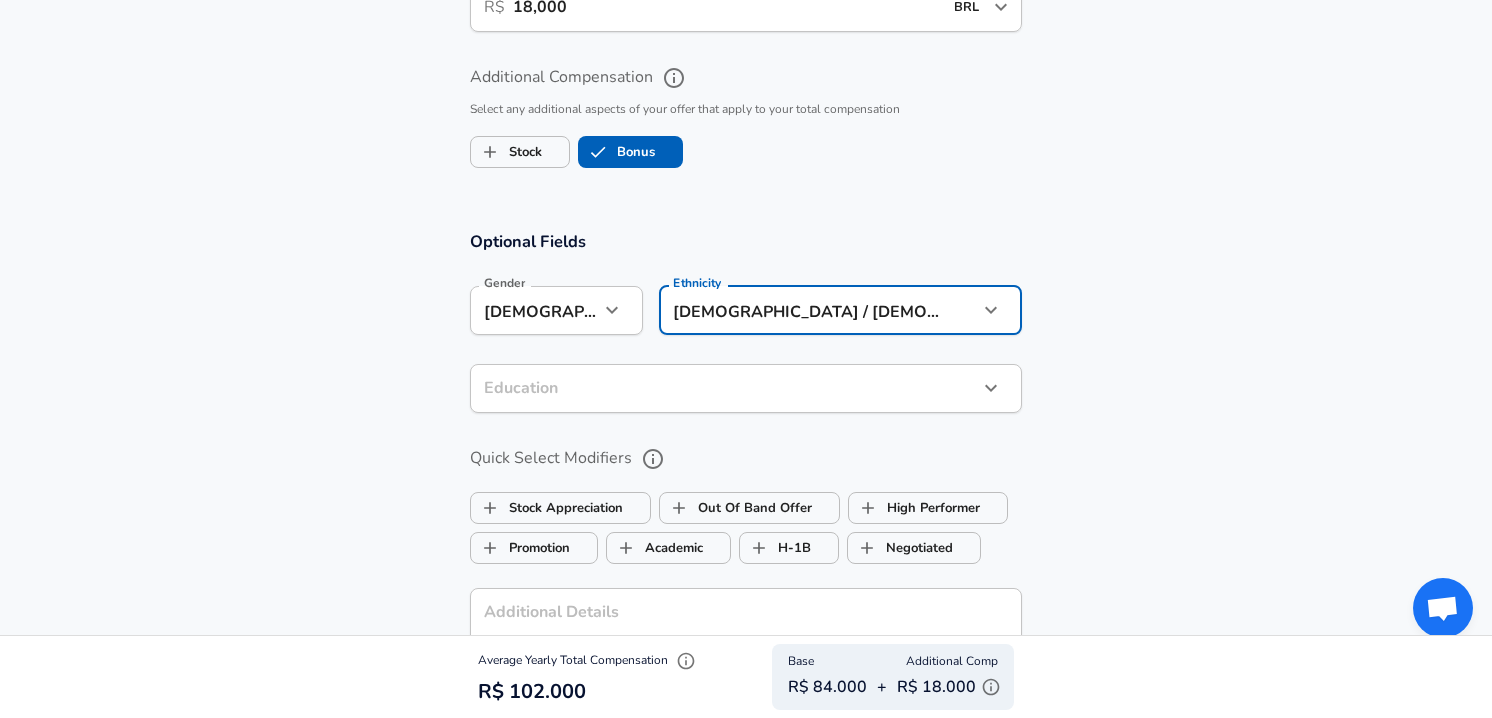 click on "Restart Add Your Salary Upload your offer letter   to verify your submission Enhance Privacy and Anonymity No Automatically hides specific fields until there are enough submissions to safely display the full details.   More Details Based on your submission and the data points that we have already collected, we will automatically hide and anonymize specific fields if there aren't enough data points to remain sufficiently anonymous. Company & Title Information   Enter the company you received your offer from Company CWI Company   Select the title that closest resembles your official title. This should be similar to the title that was present on your offer letter. Title Quality Assurance (QA) Software Engineer Title Job Family Software Engineer Job Family   Select a Specialization that best fits your role. If you can't find one, select 'Other' to enter a custom specialization Select Specialization Mobile (iOS + Android) Mobile (iOS + Android) Select Specialization   Level L3 Level Work Experience and Location 1" at bounding box center [746, -1340] 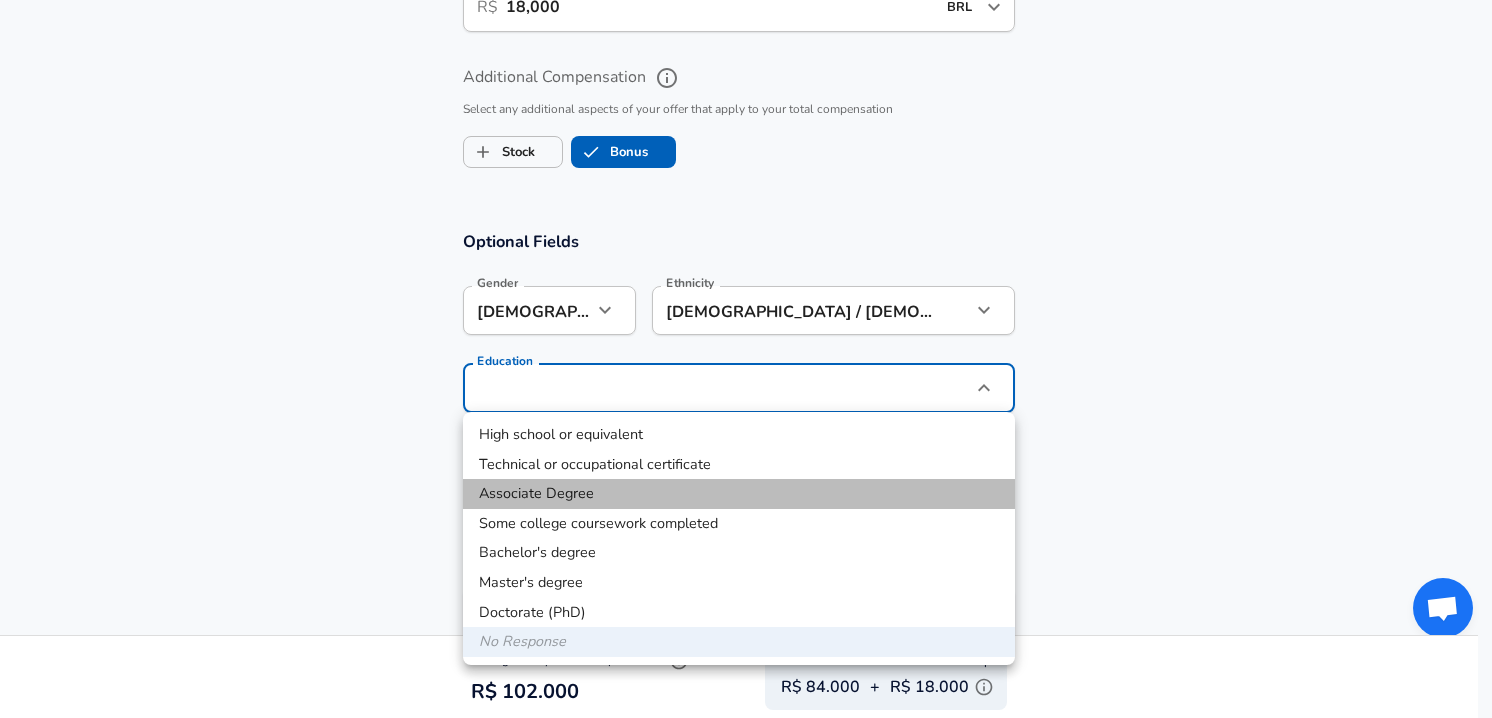 click on "Associate Degree" at bounding box center [739, 494] 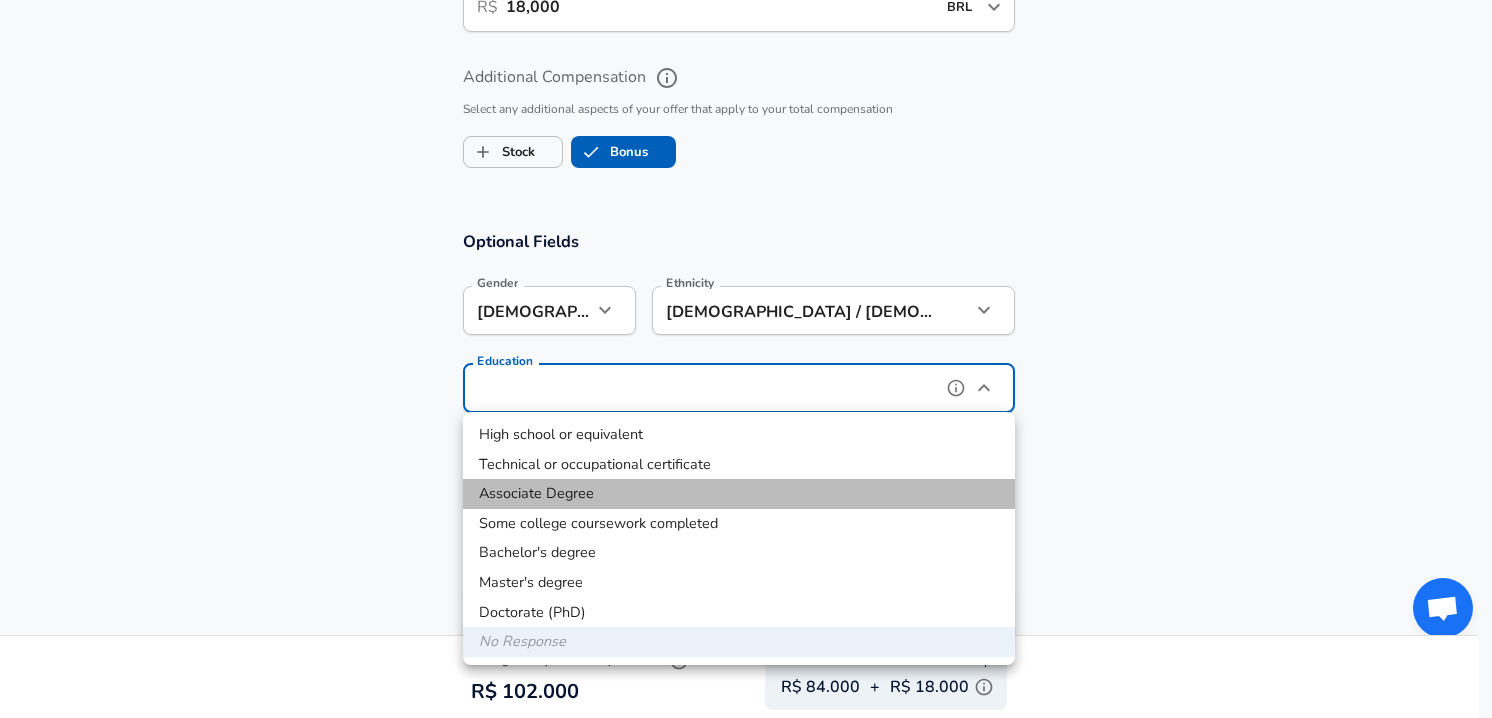 type on "Associate Degree" 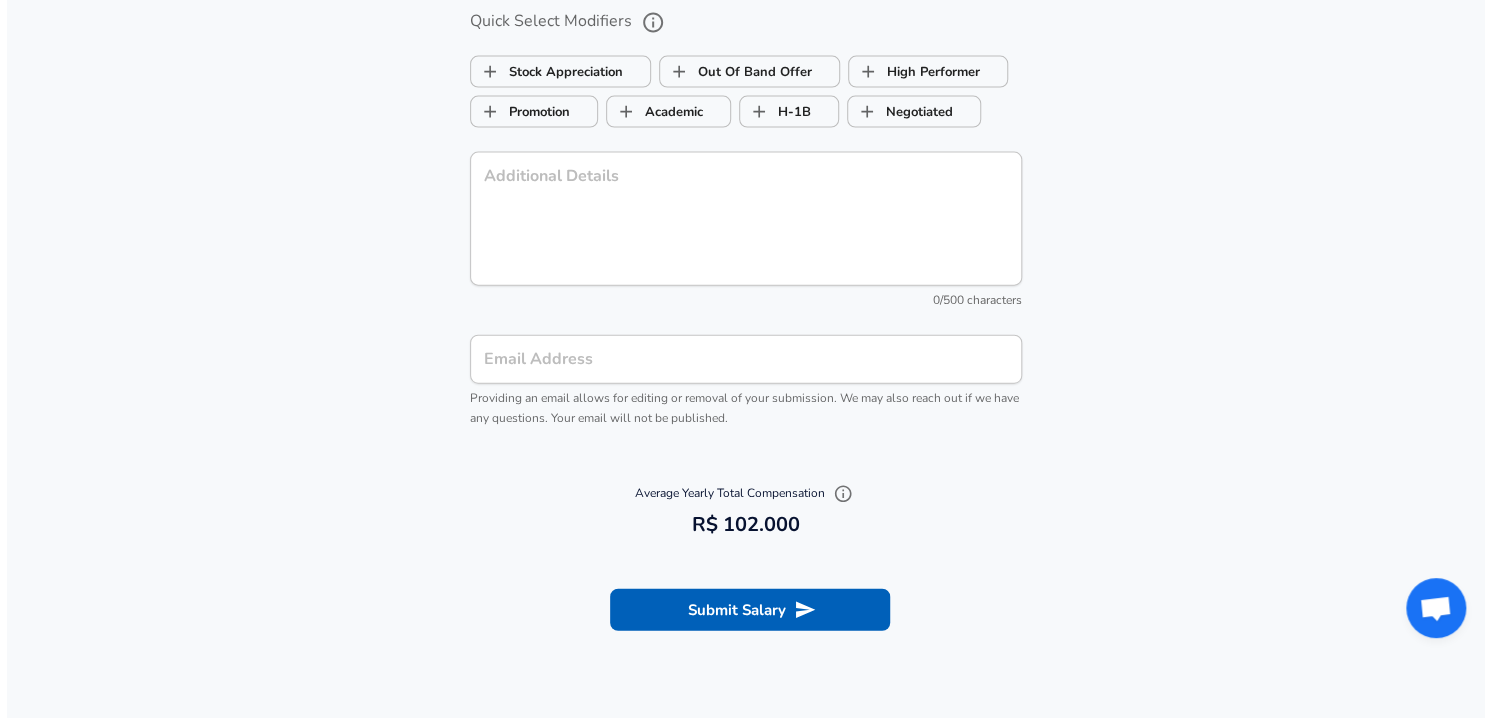 scroll, scrollTop: 2140, scrollLeft: 0, axis: vertical 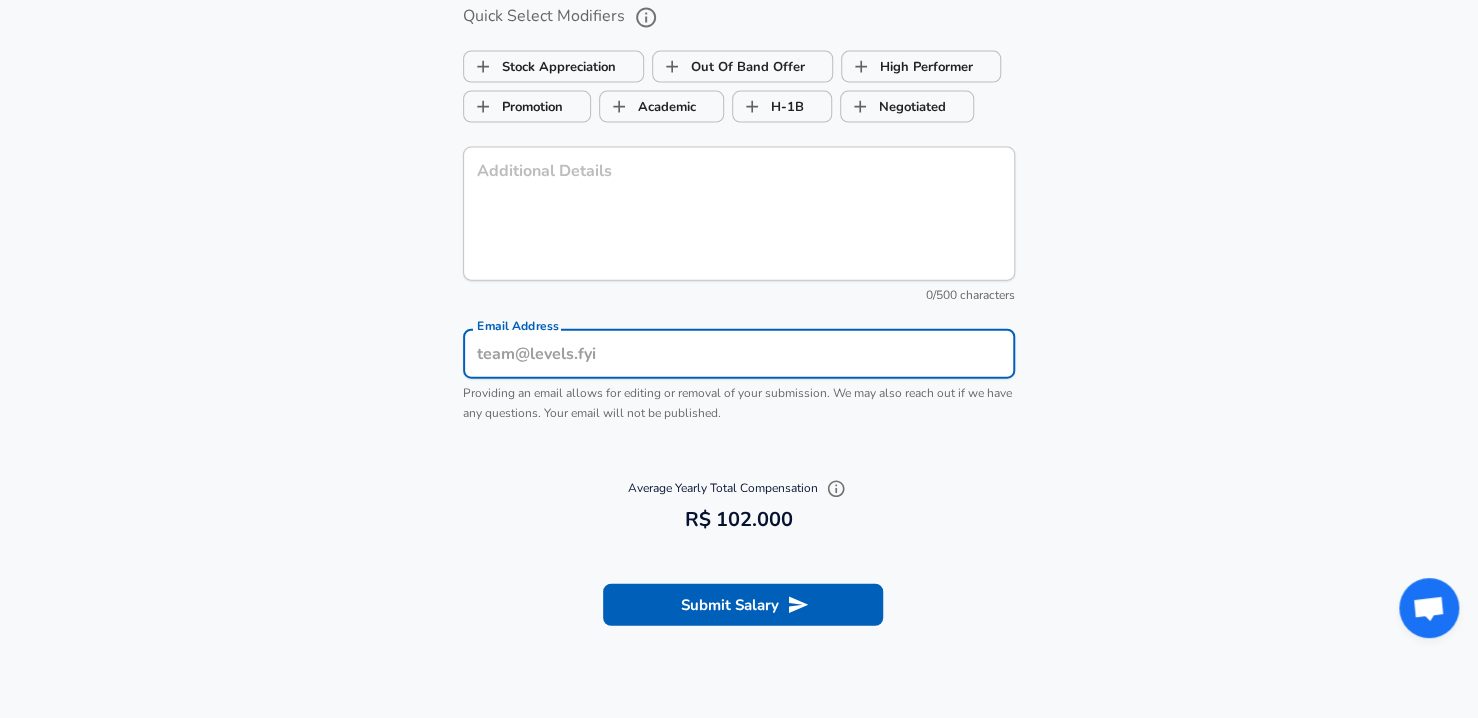 click on "Email Address" at bounding box center [739, 354] 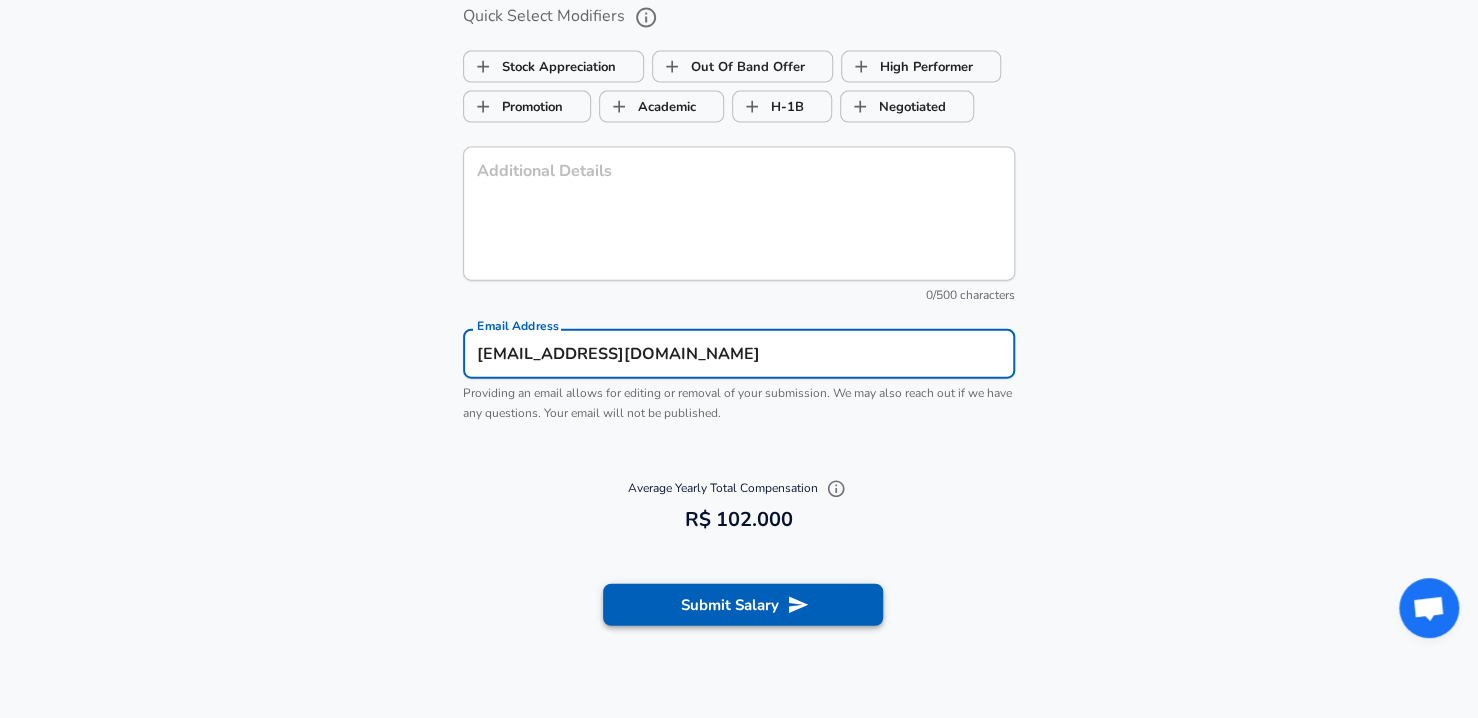 type on "[EMAIL_ADDRESS][DOMAIN_NAME]" 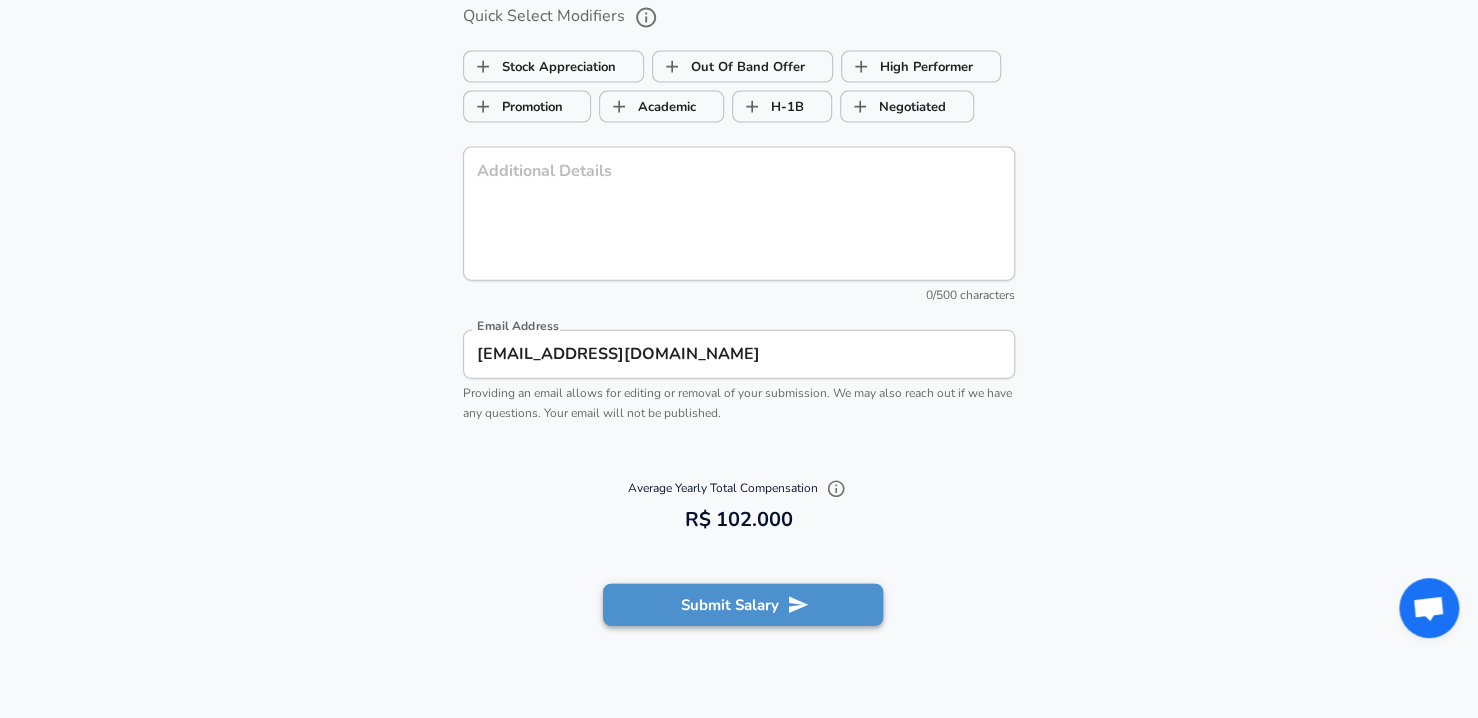 click on "Submit Salary" at bounding box center [743, 605] 